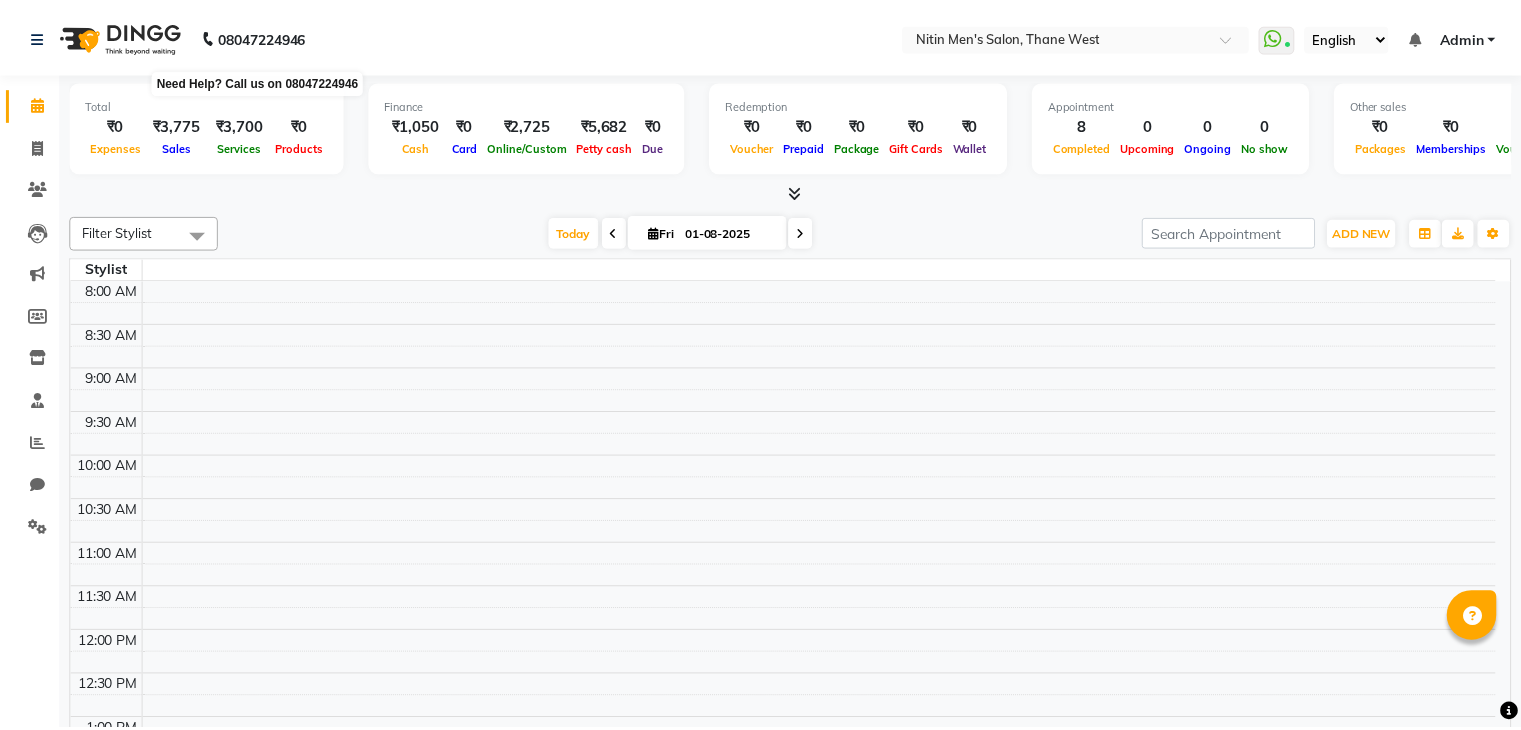 scroll, scrollTop: 0, scrollLeft: 0, axis: both 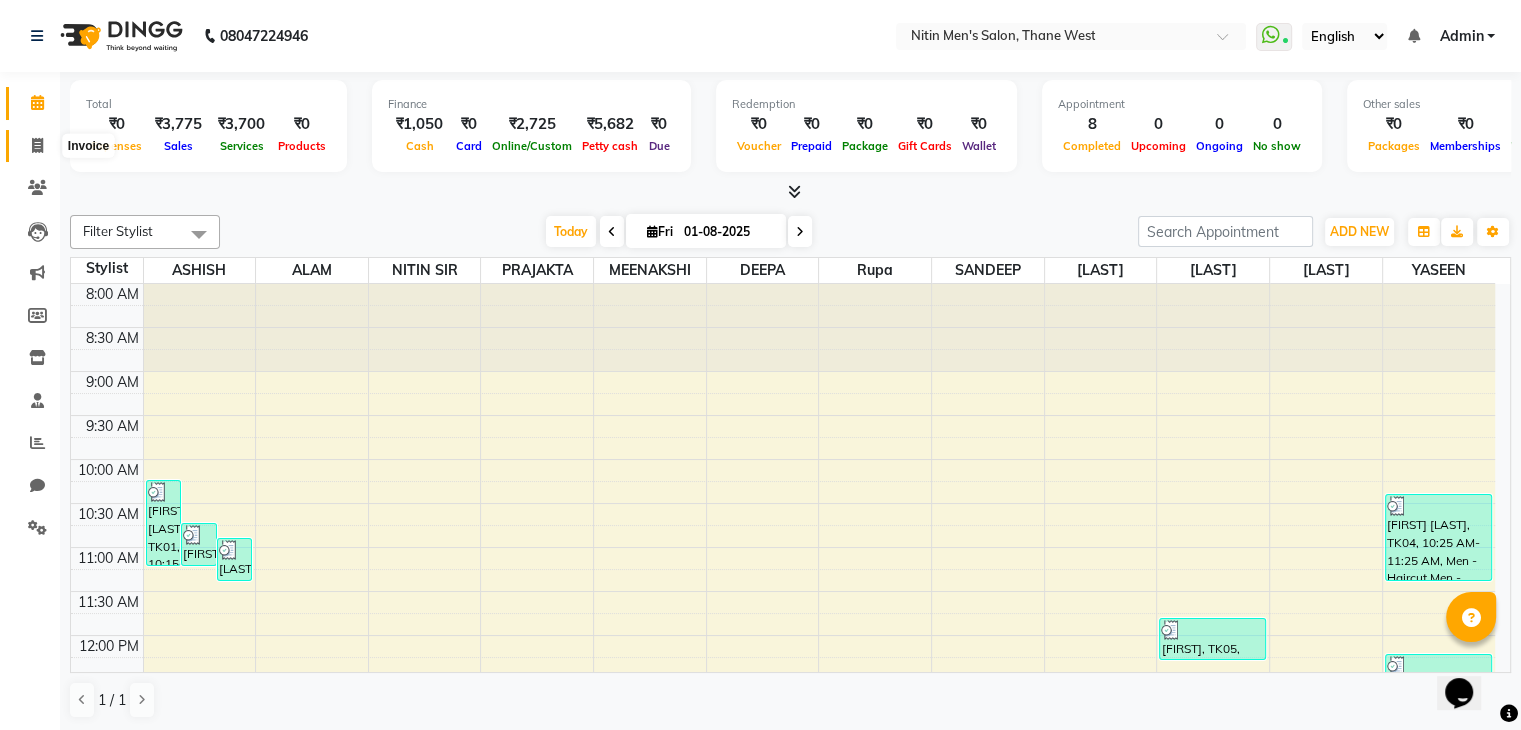 click 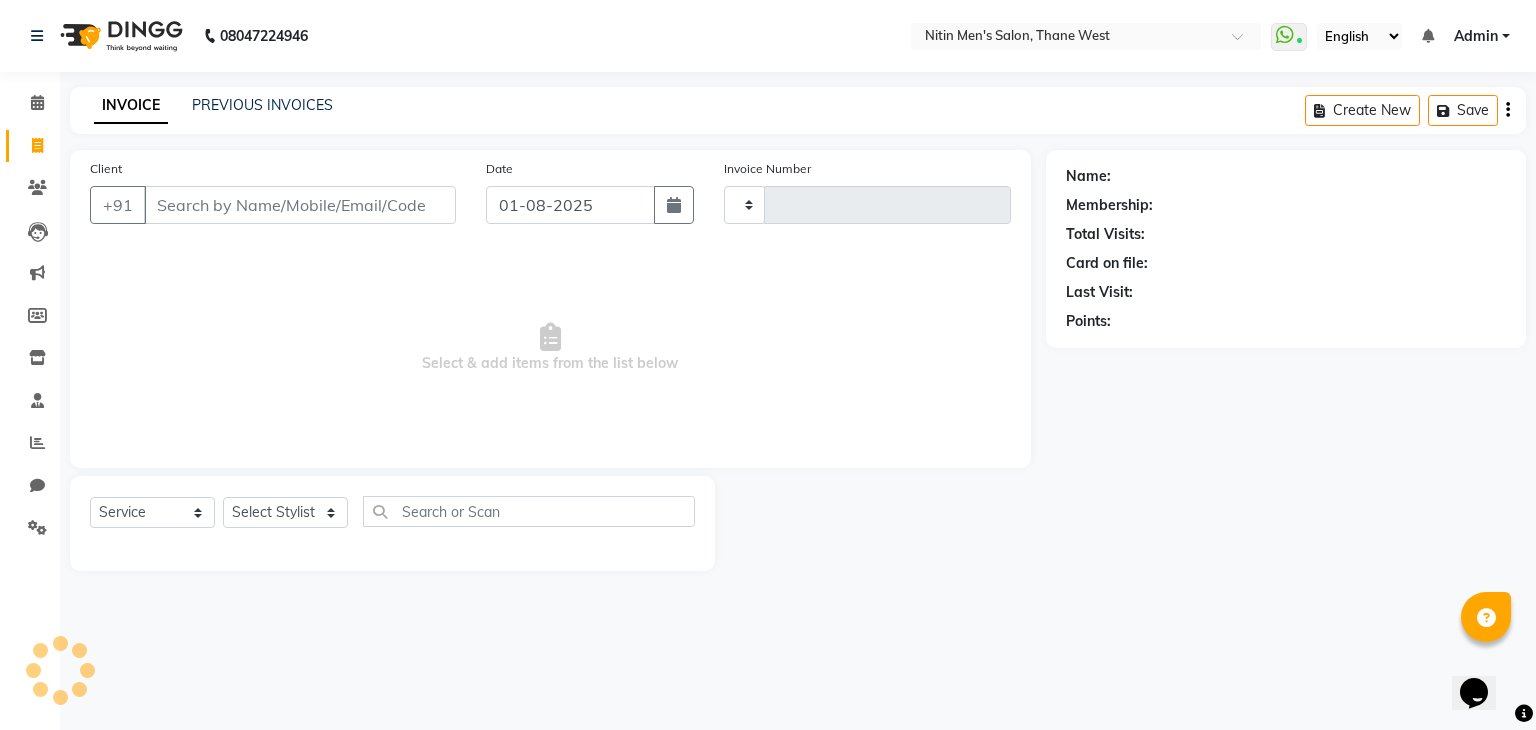 type on "2364" 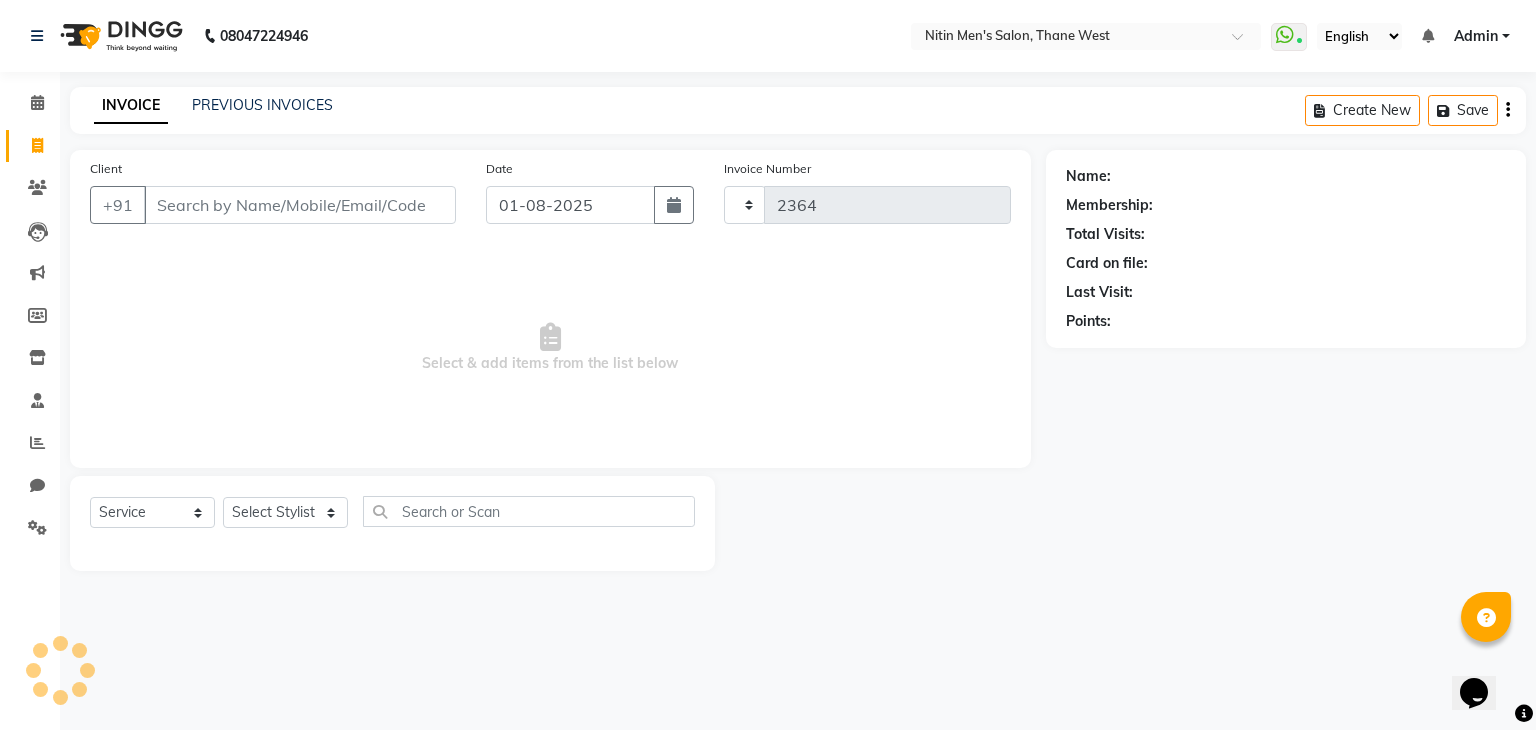 select on "7981" 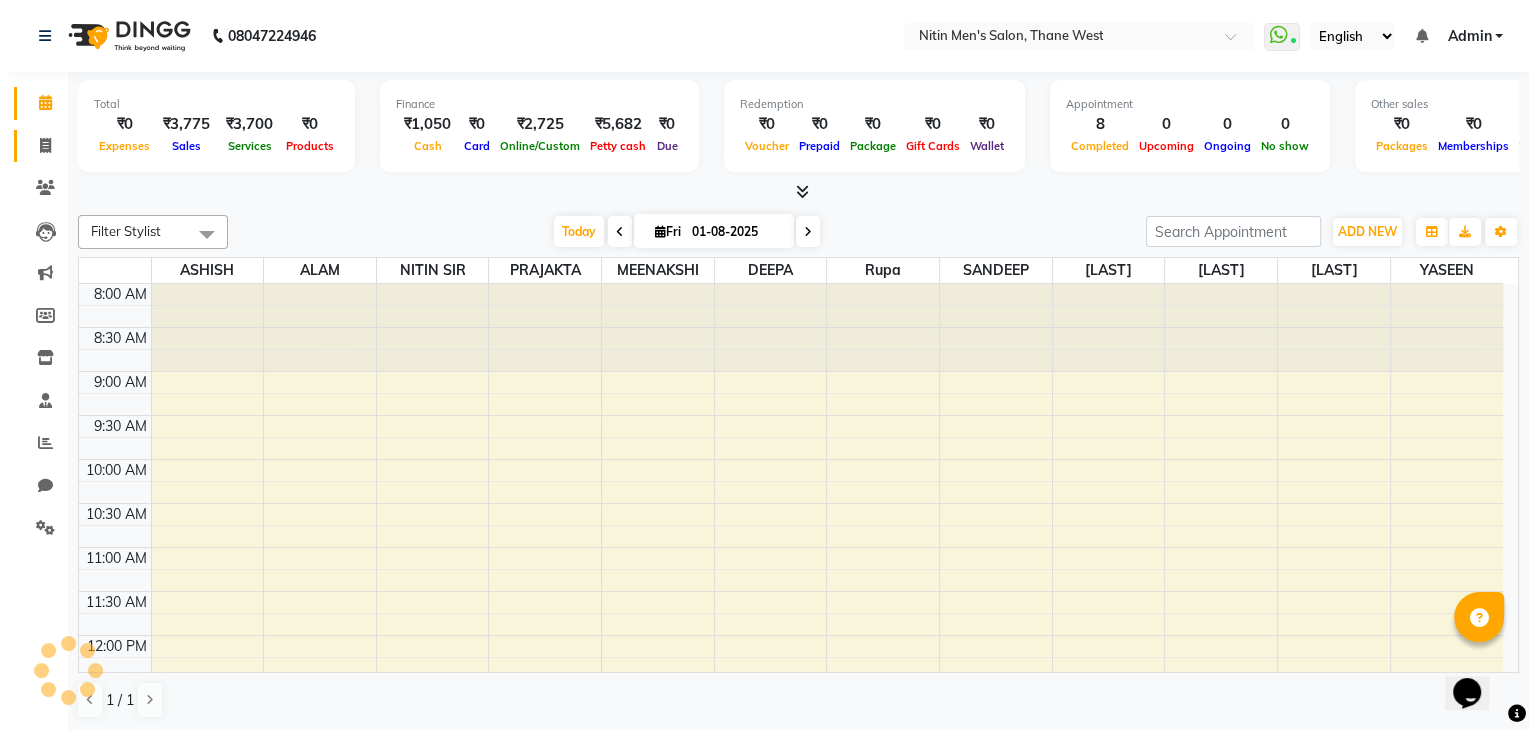 scroll, scrollTop: 0, scrollLeft: 0, axis: both 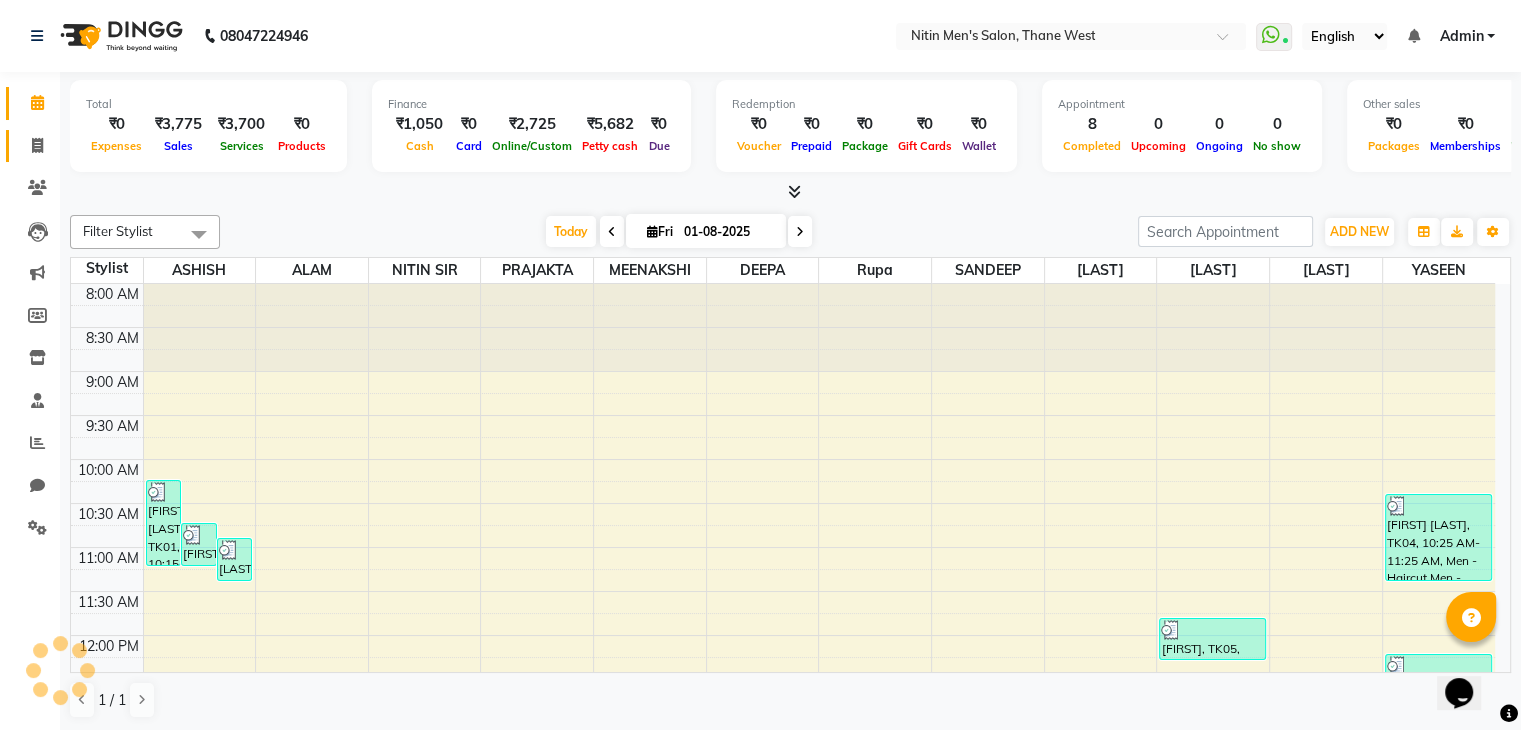 click 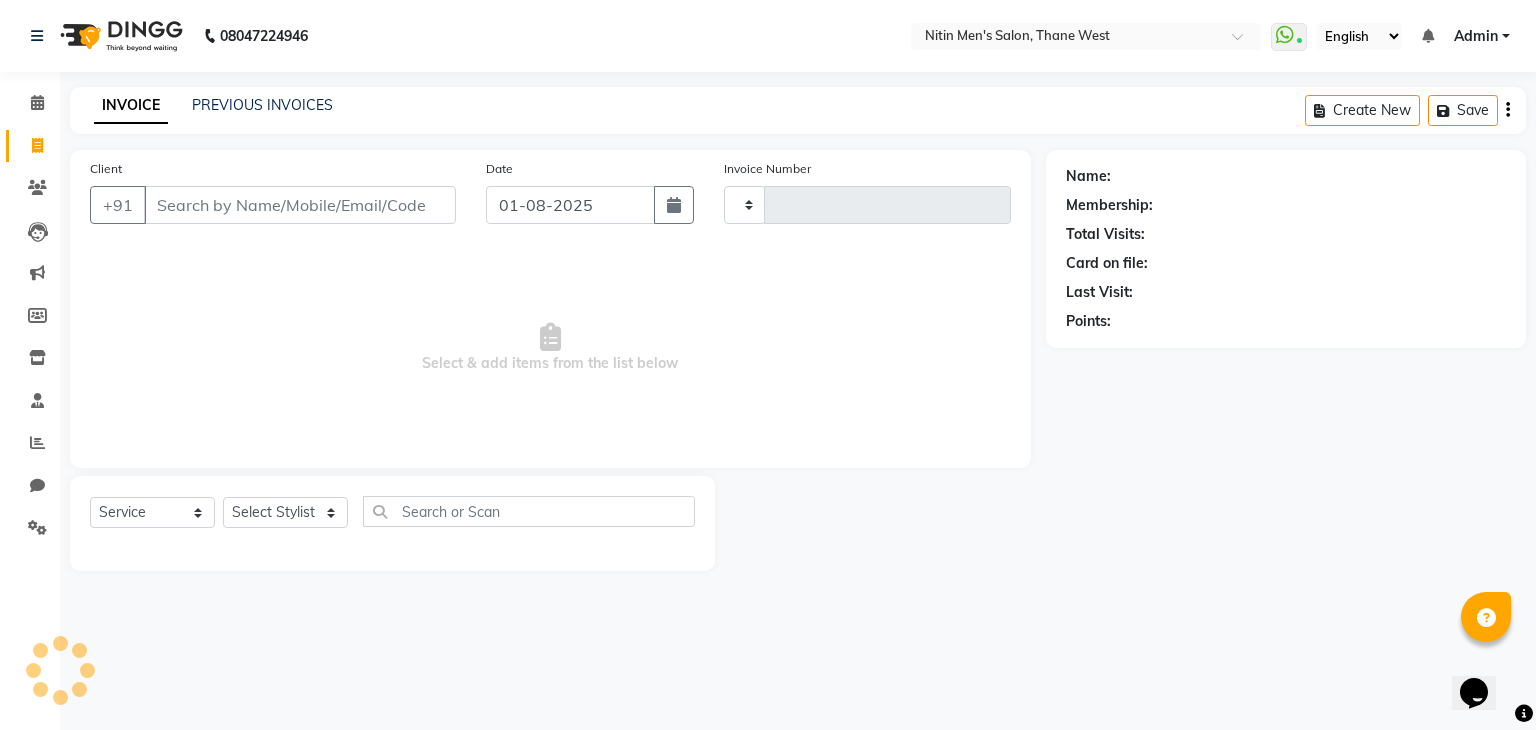 type on "2364" 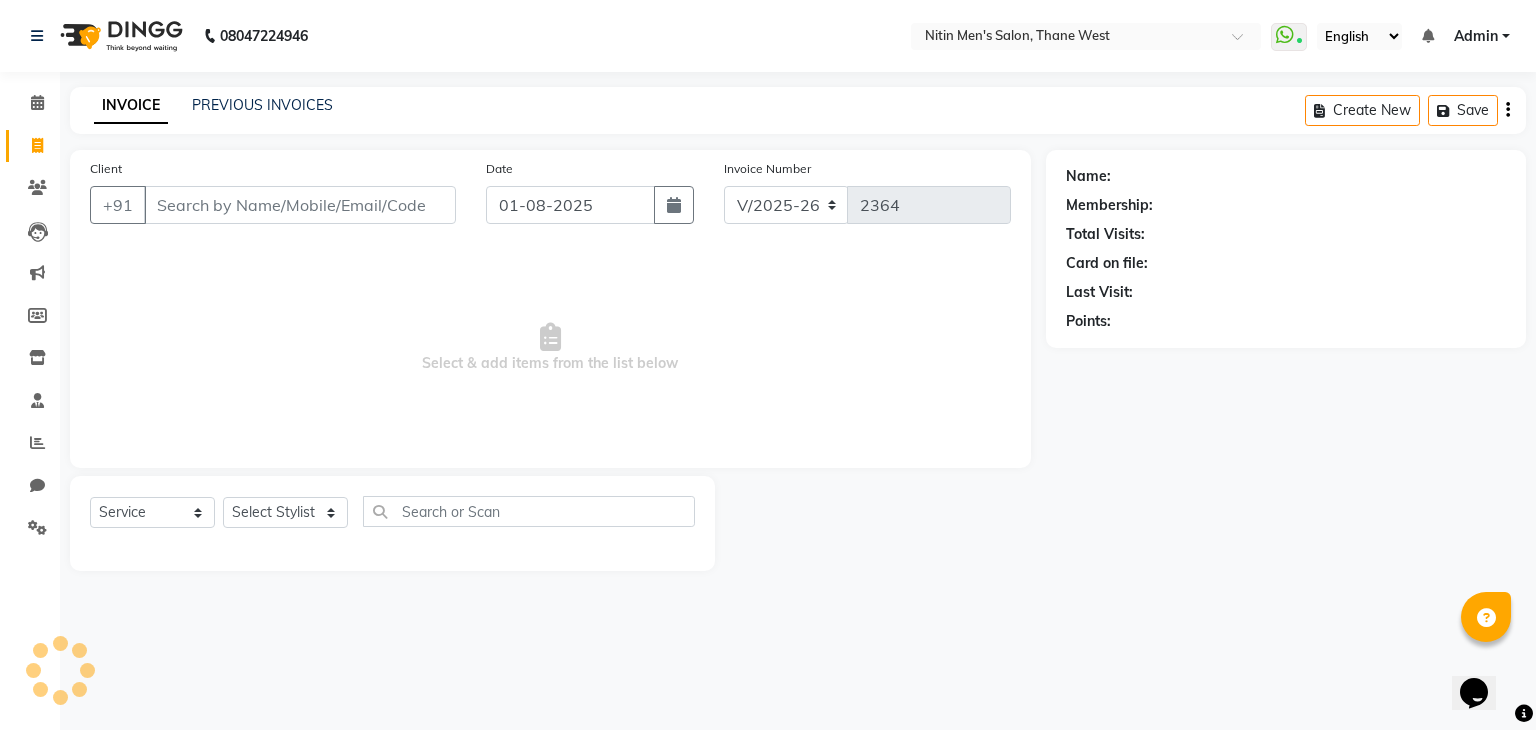 click 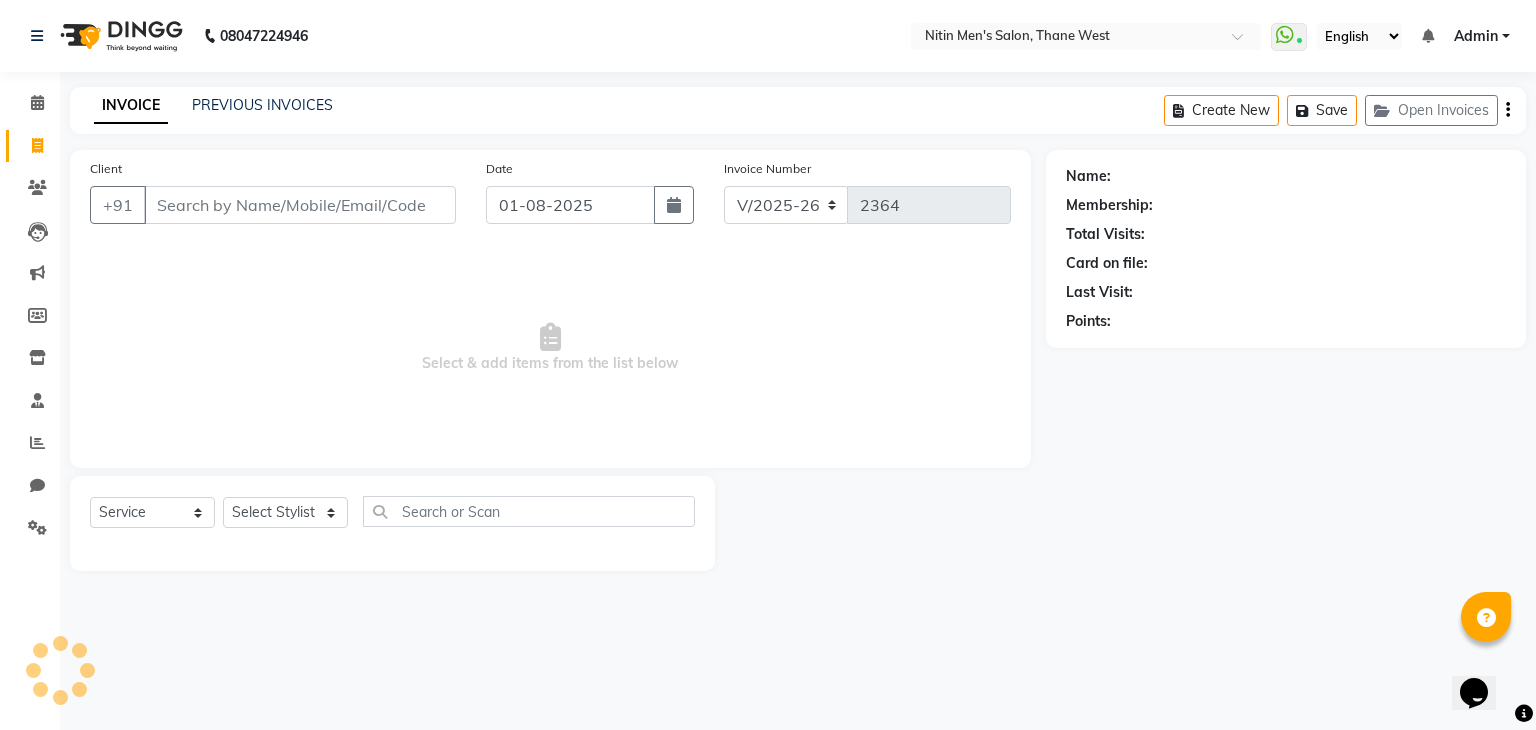 click 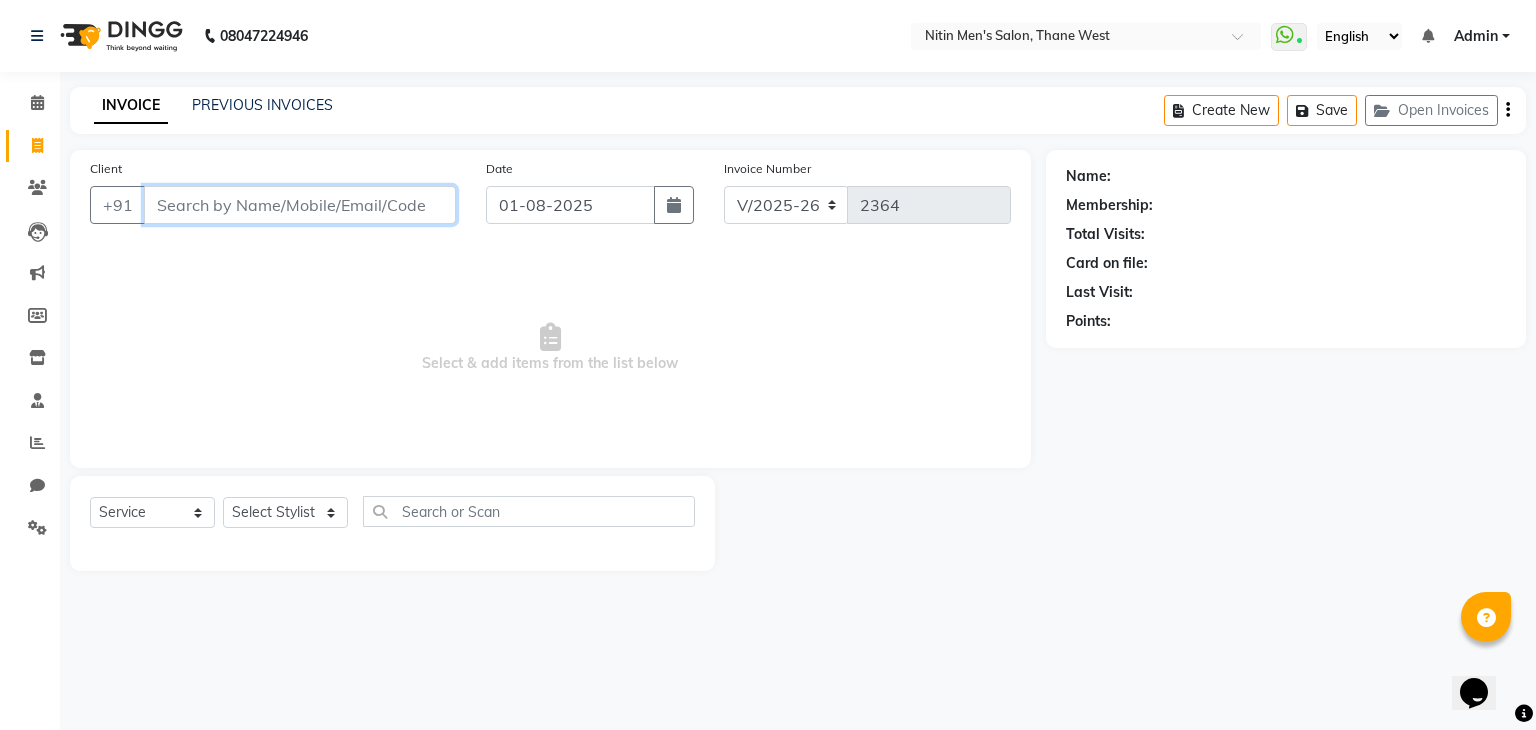 click on "Client" at bounding box center [300, 205] 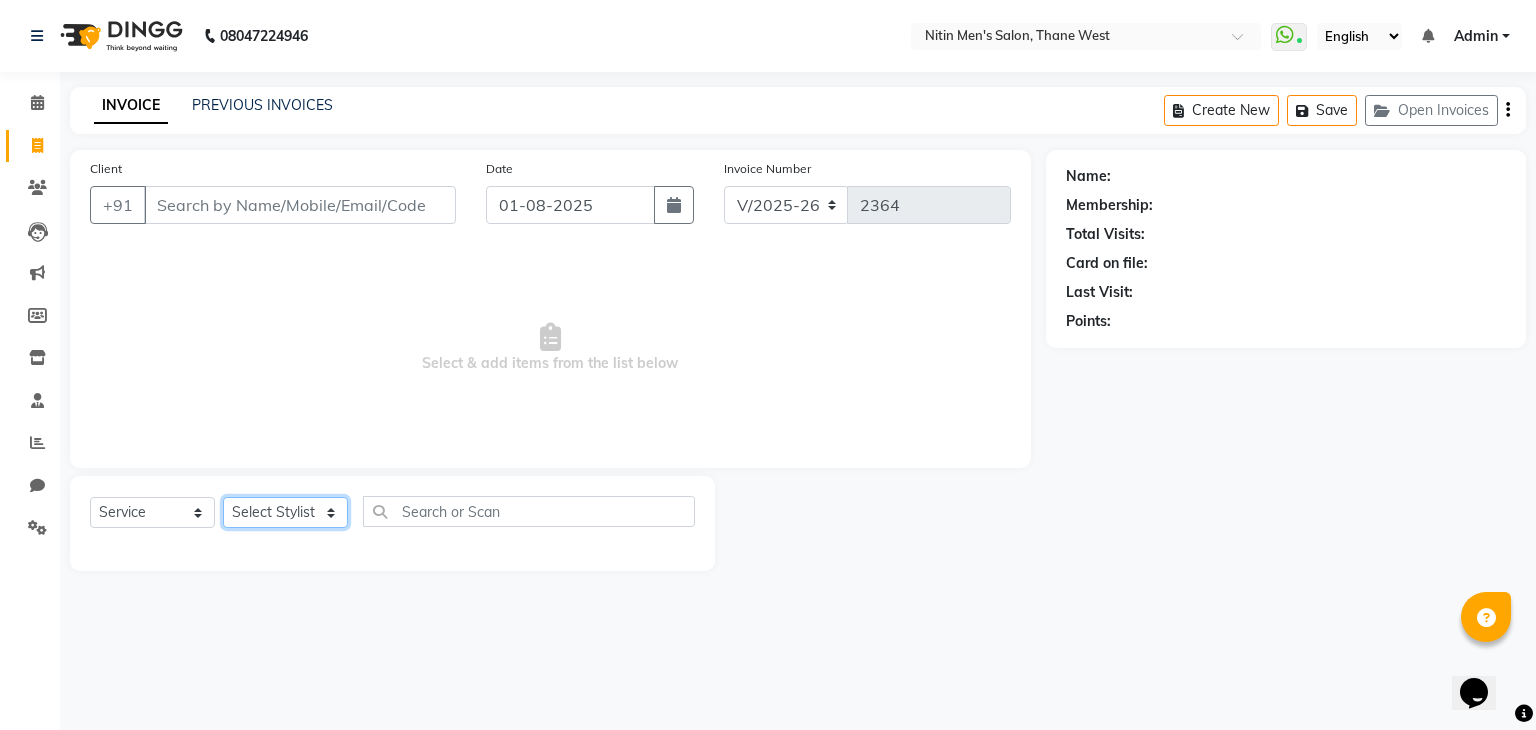 click on "Select Stylist [LAST] [LAST] [LAST] [LAST] [LAST] [LAST] [LAST] [LAST] [LAST] [LAST] [LAST] [LAST]" 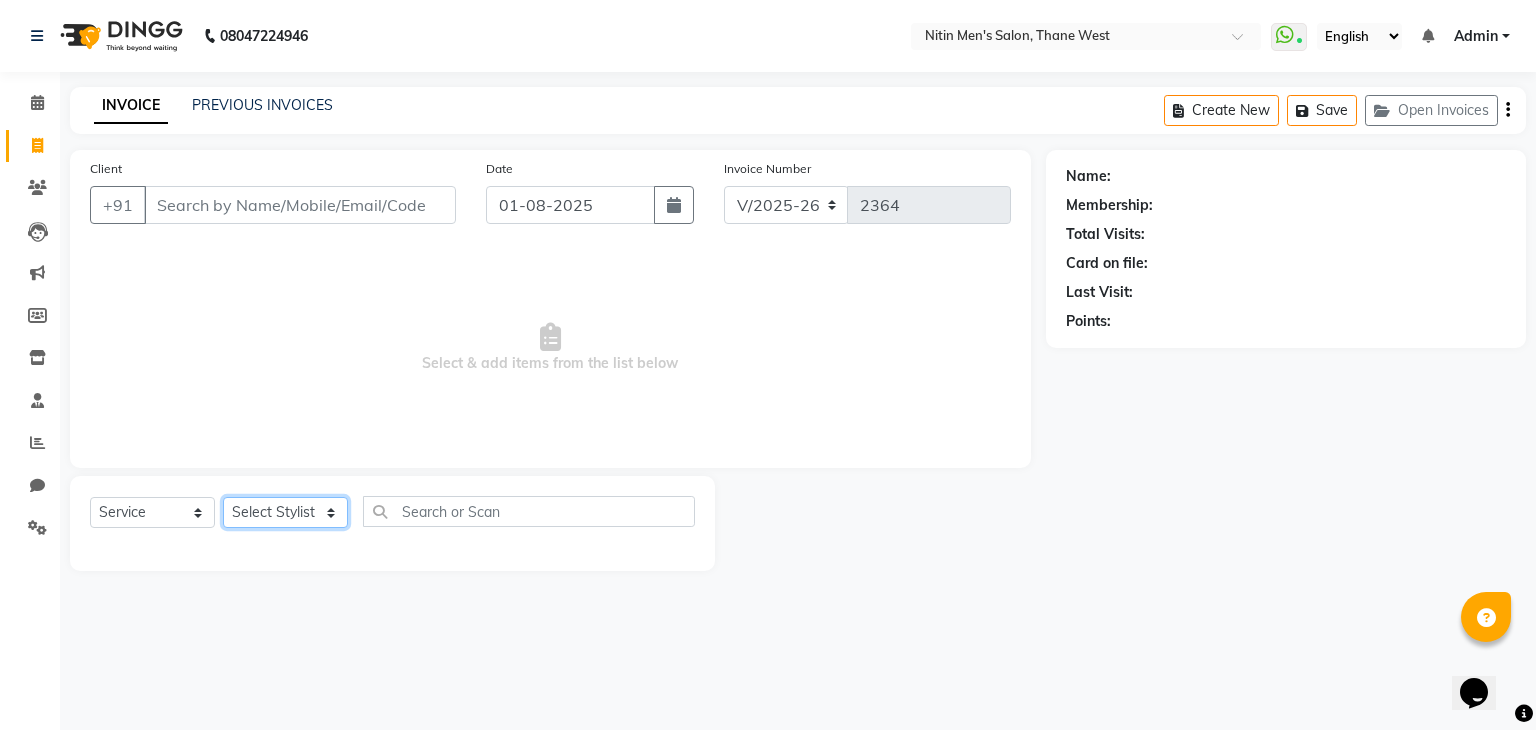 select on "85157" 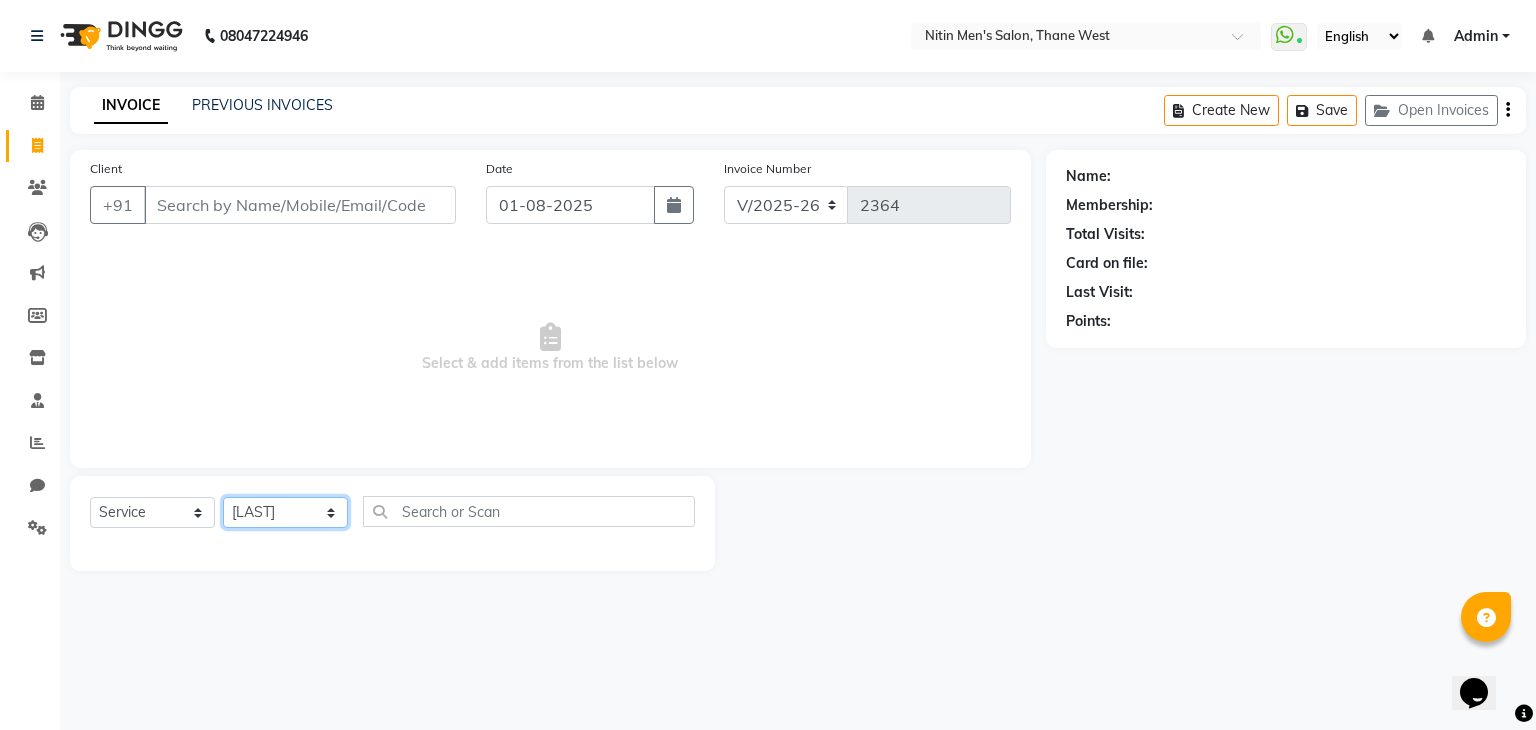 click on "Select Stylist [LAST] [LAST] [LAST] [LAST] [LAST] [LAST] [LAST] [LAST] [LAST] [LAST] [LAST] [LAST]" 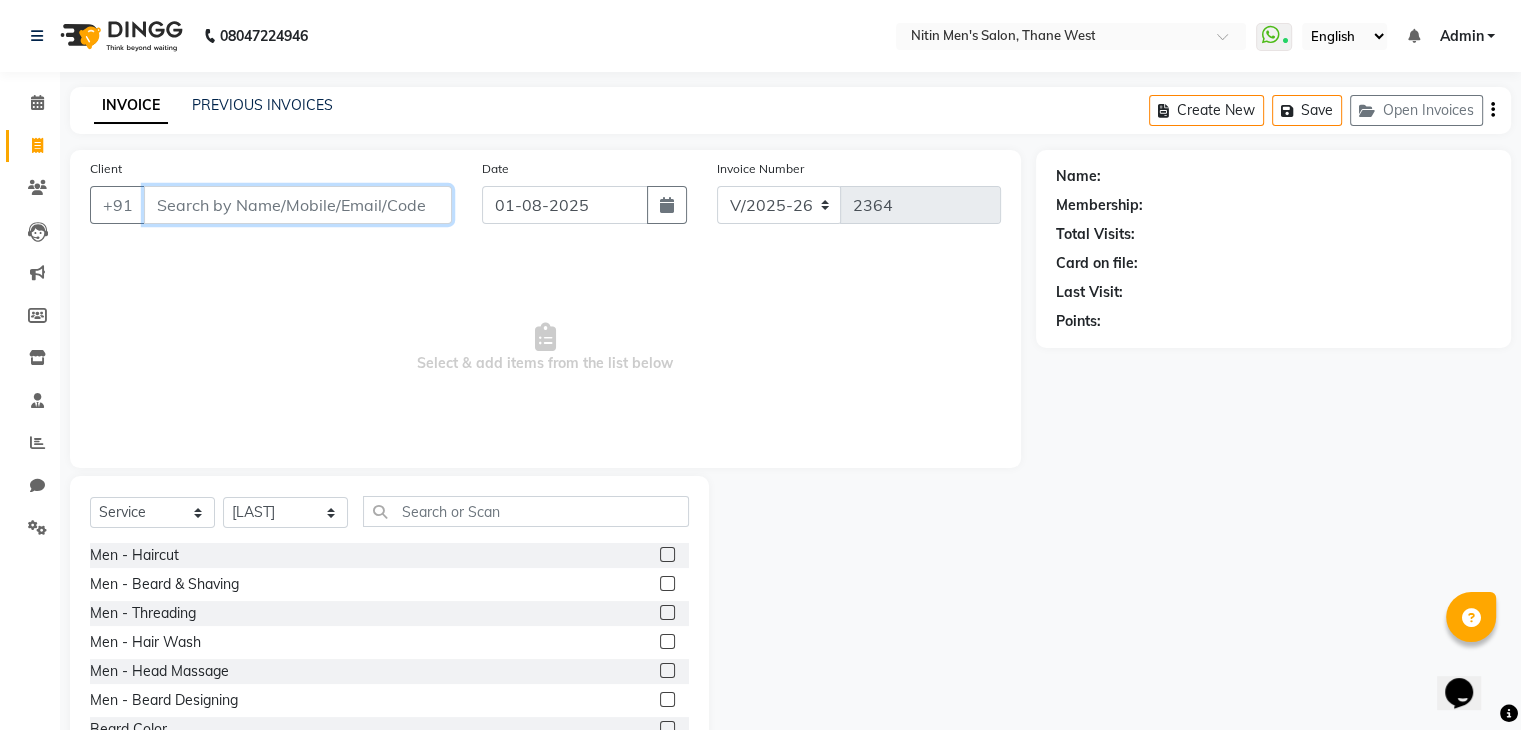 click on "Client" at bounding box center (298, 205) 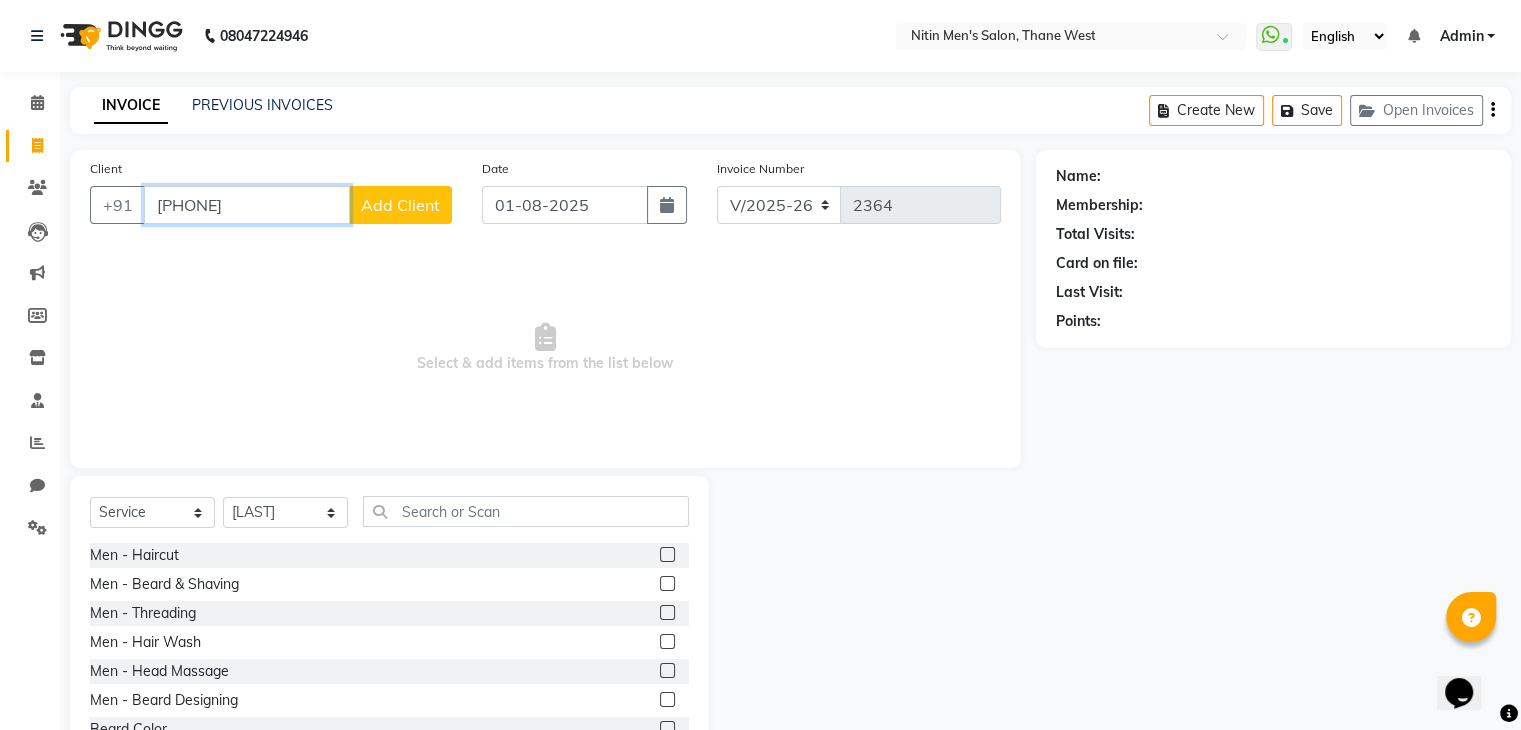 type on "[PHONE]" 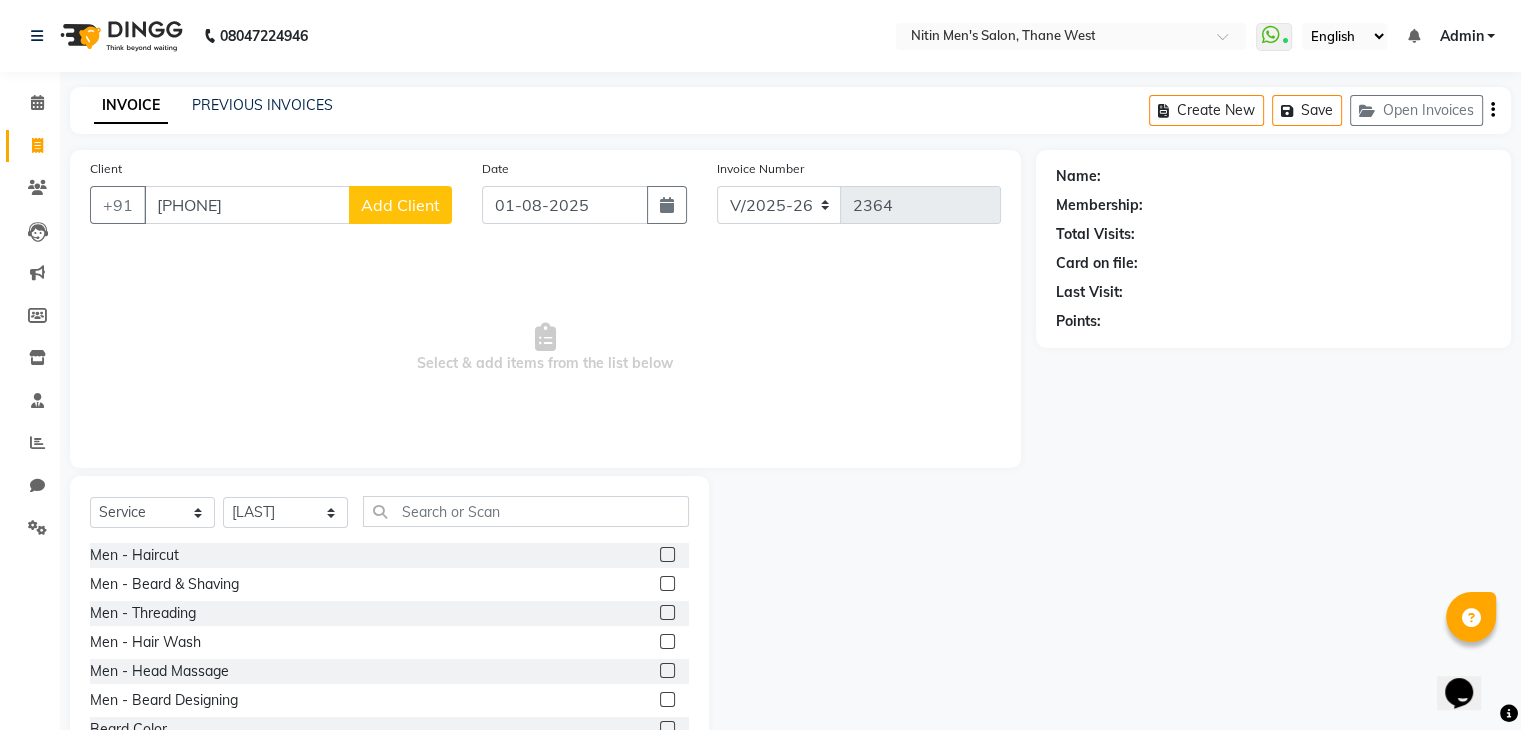 click on "Add Client" 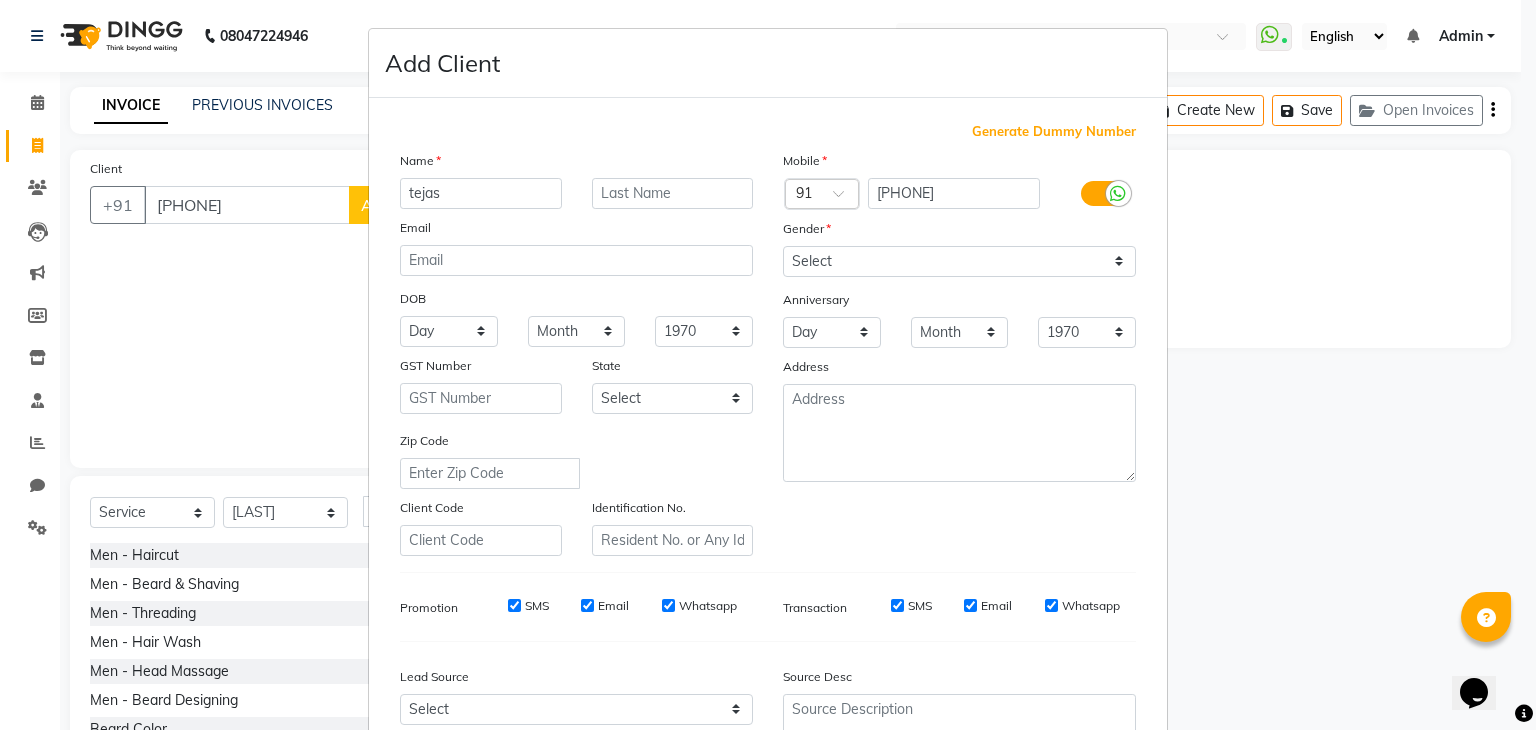 type on "tejas" 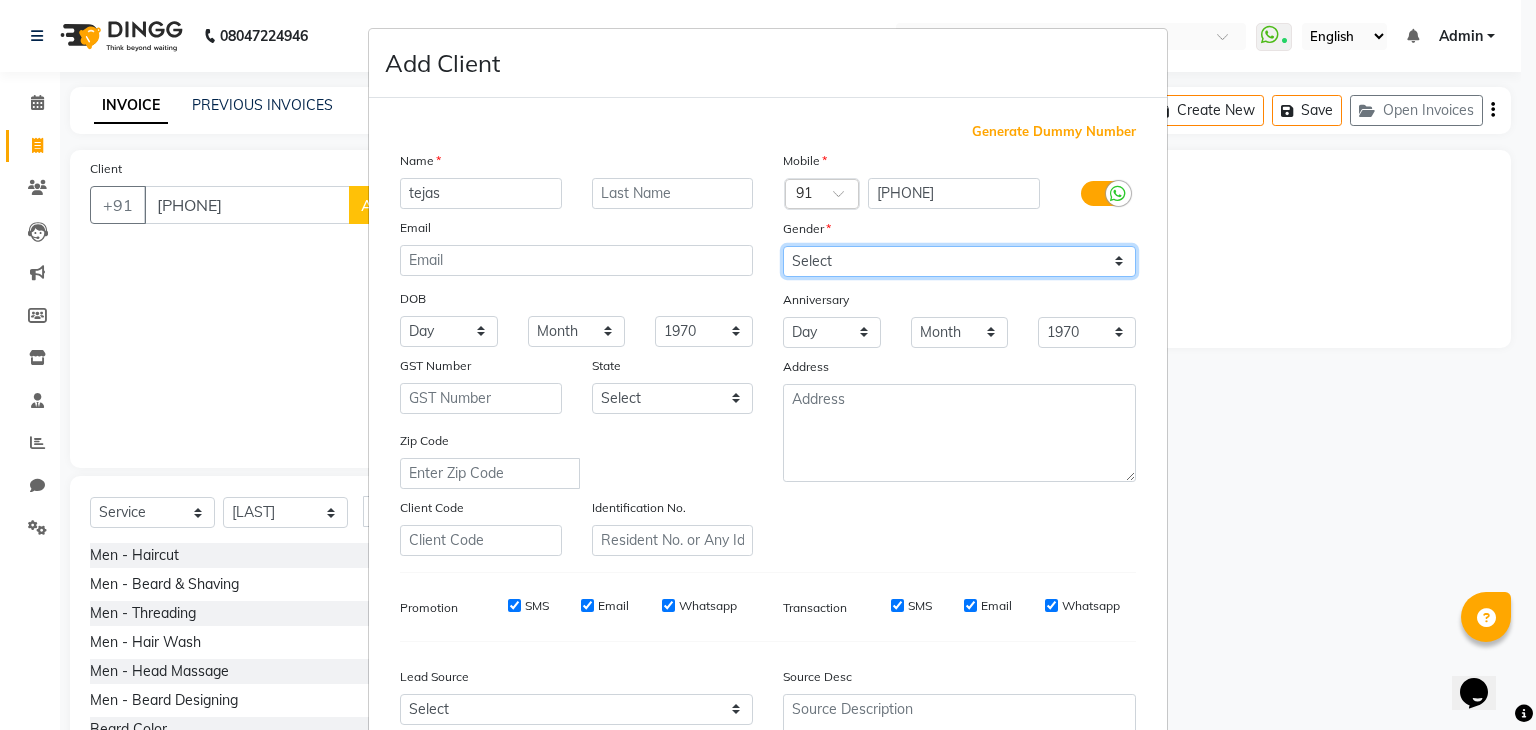drag, startPoint x: 848, startPoint y: 272, endPoint x: 811, endPoint y: 323, distance: 63.007935 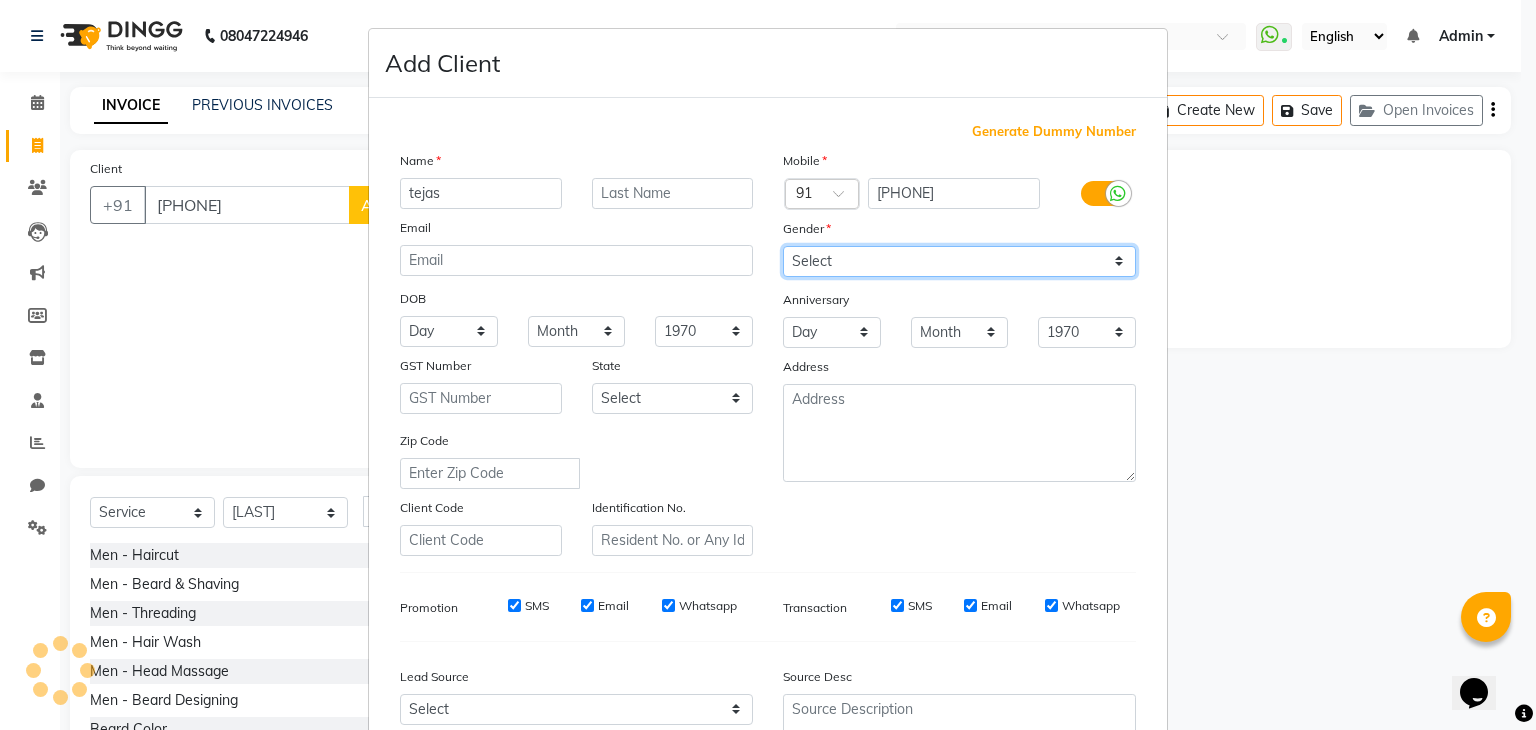 select on "male" 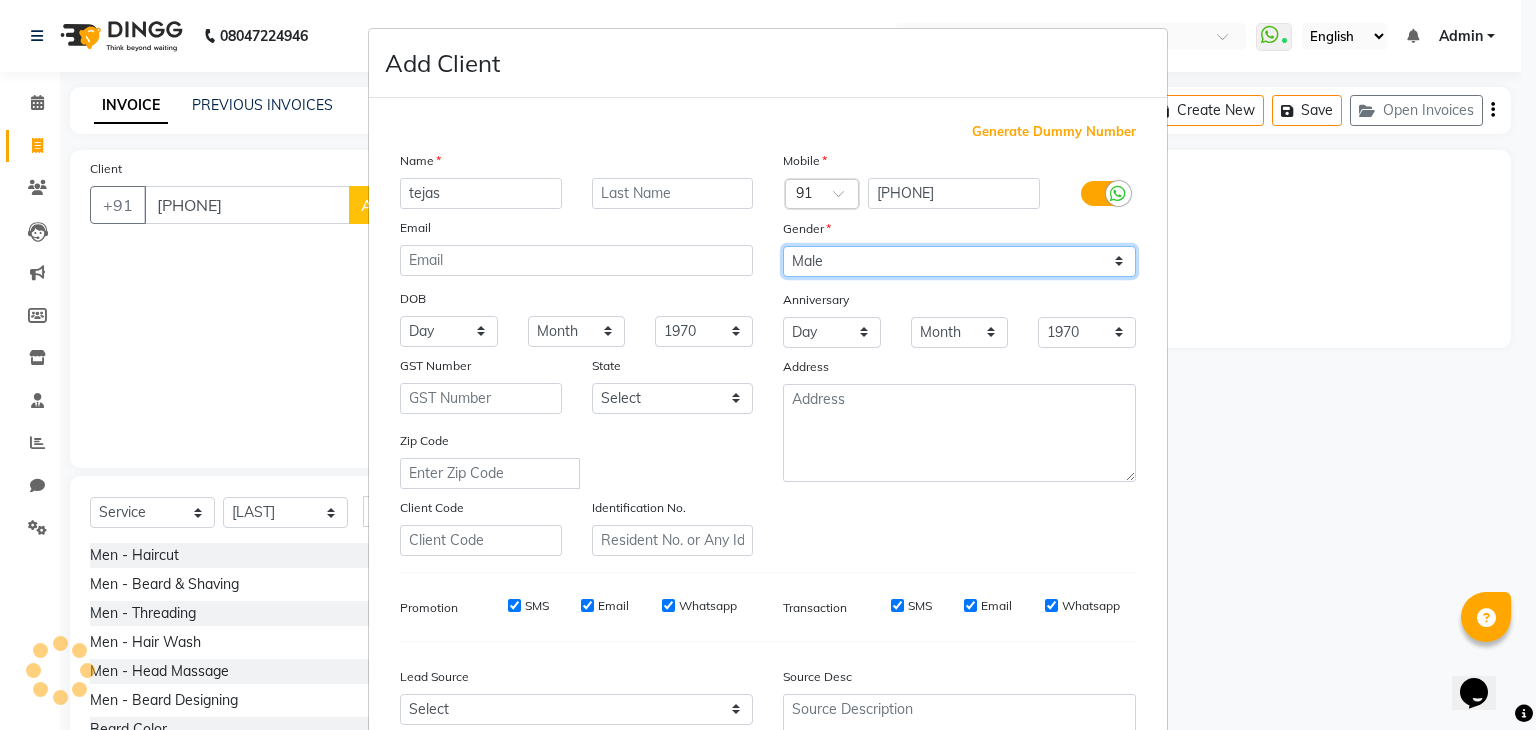 click on "Select Male Female Other Prefer Not To Say" at bounding box center [959, 261] 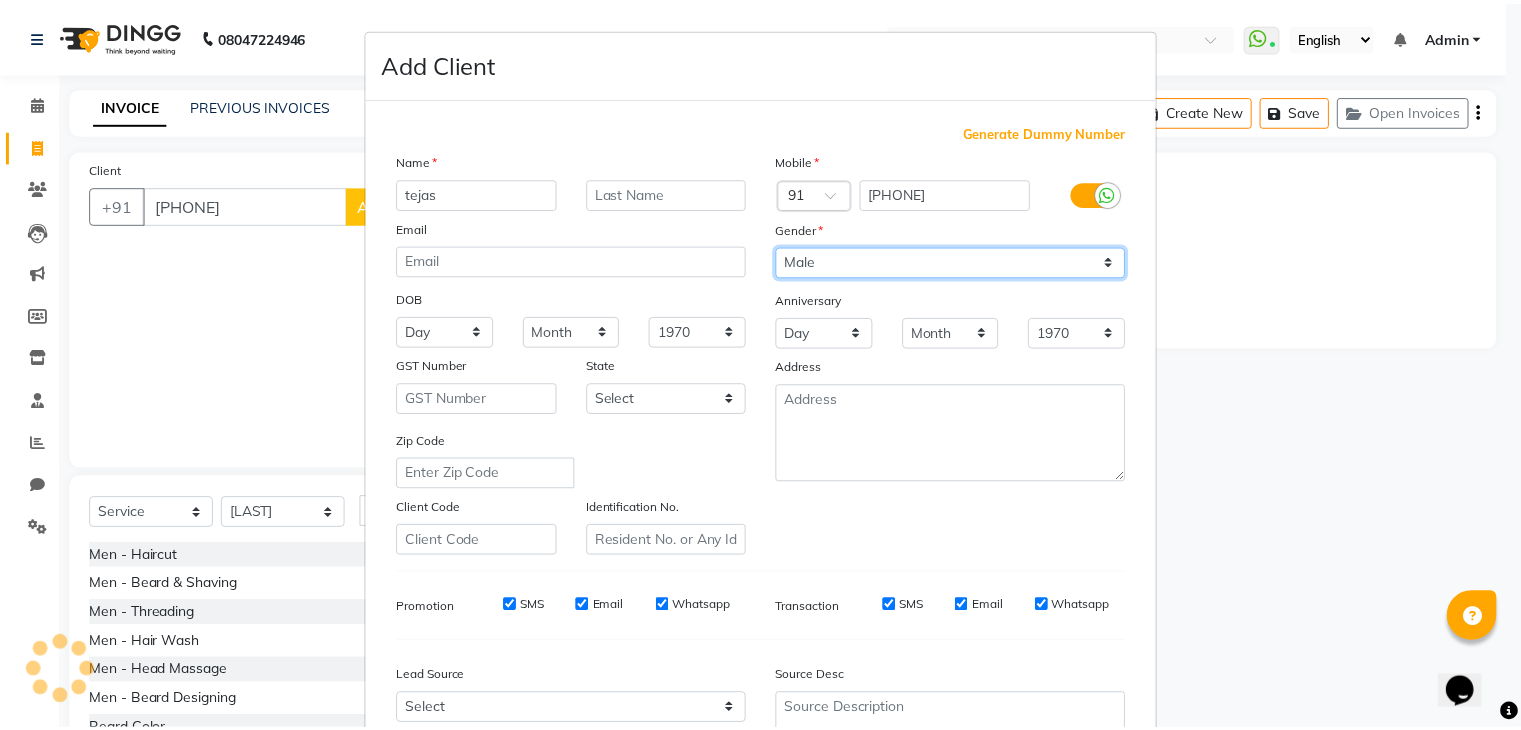 scroll, scrollTop: 203, scrollLeft: 0, axis: vertical 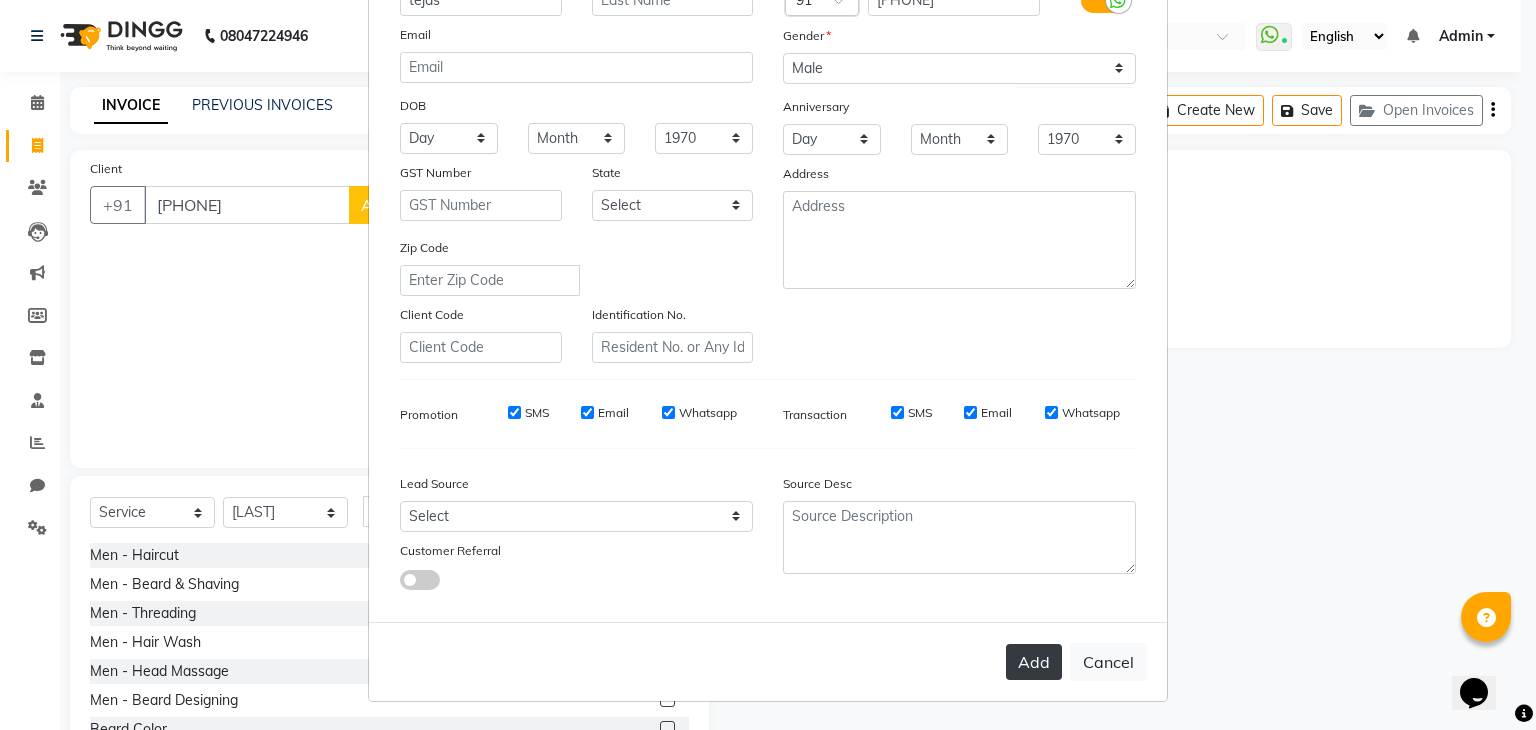click on "Add" at bounding box center [1034, 662] 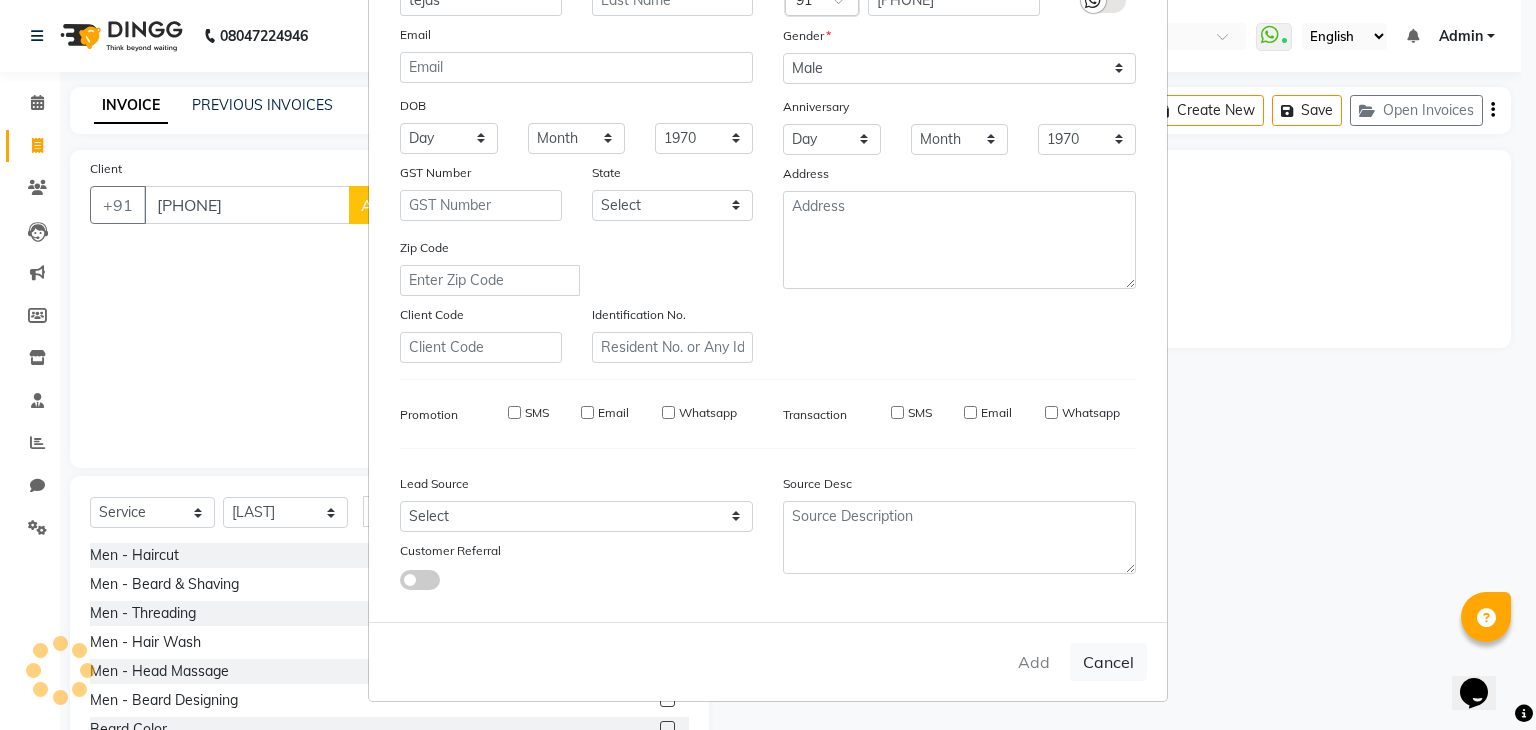 type 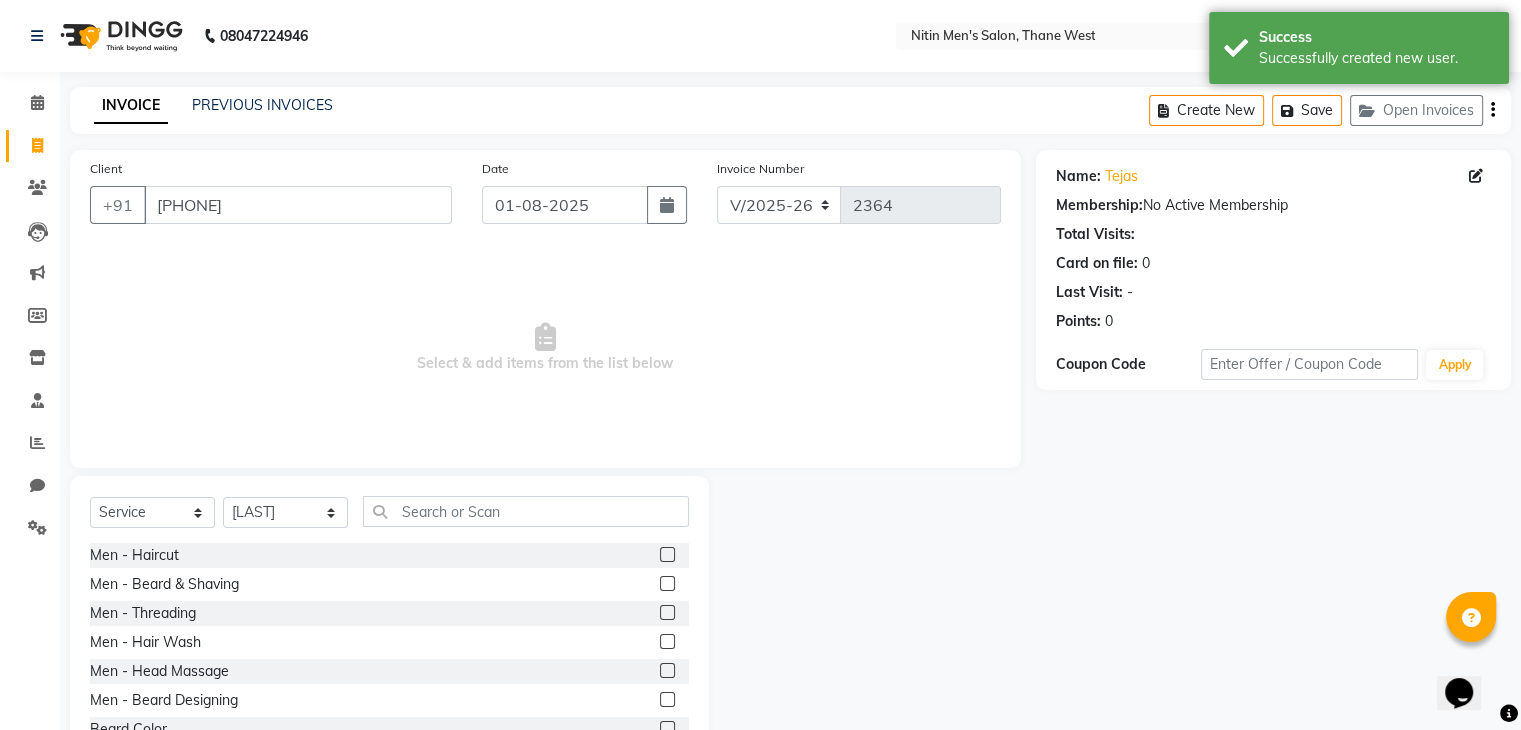 click 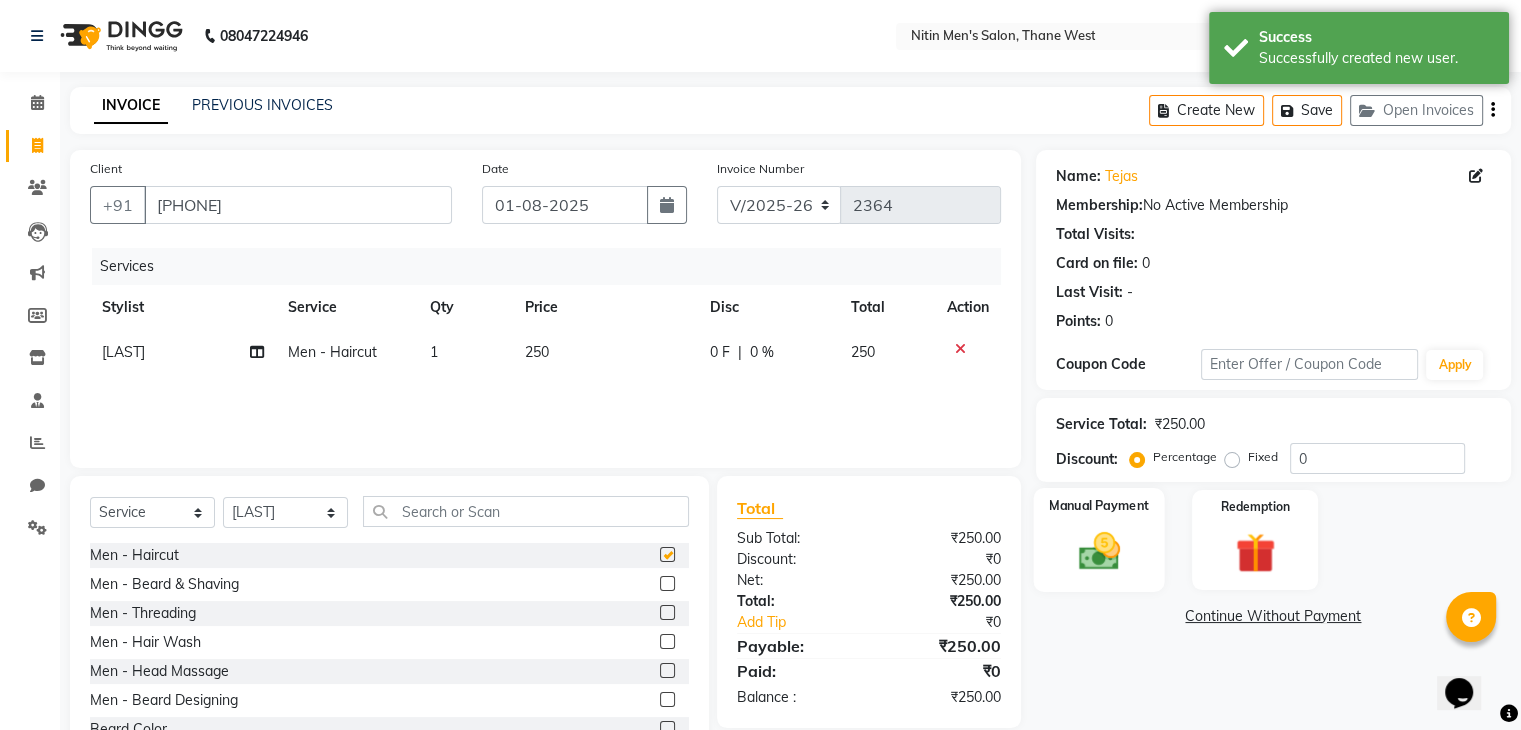 checkbox on "false" 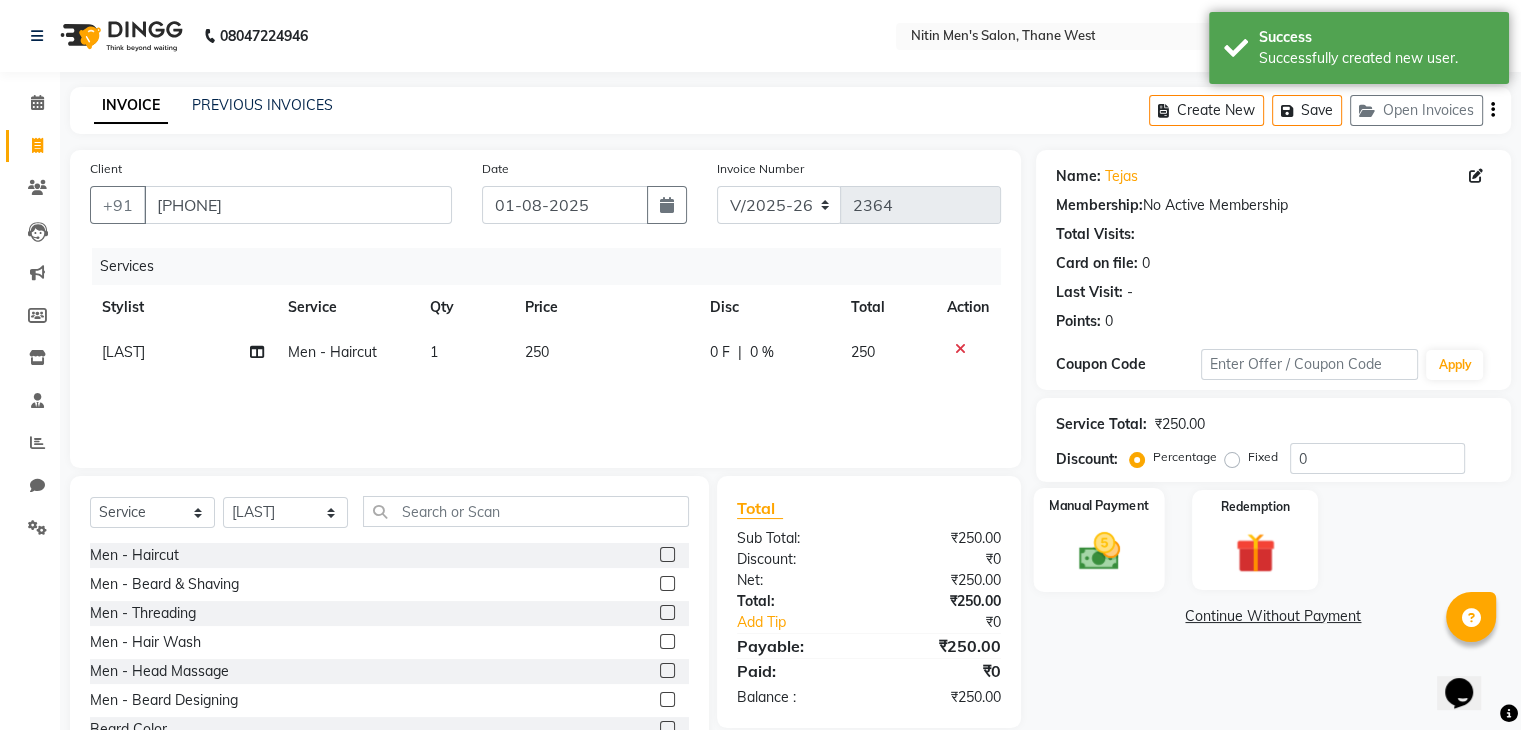 click 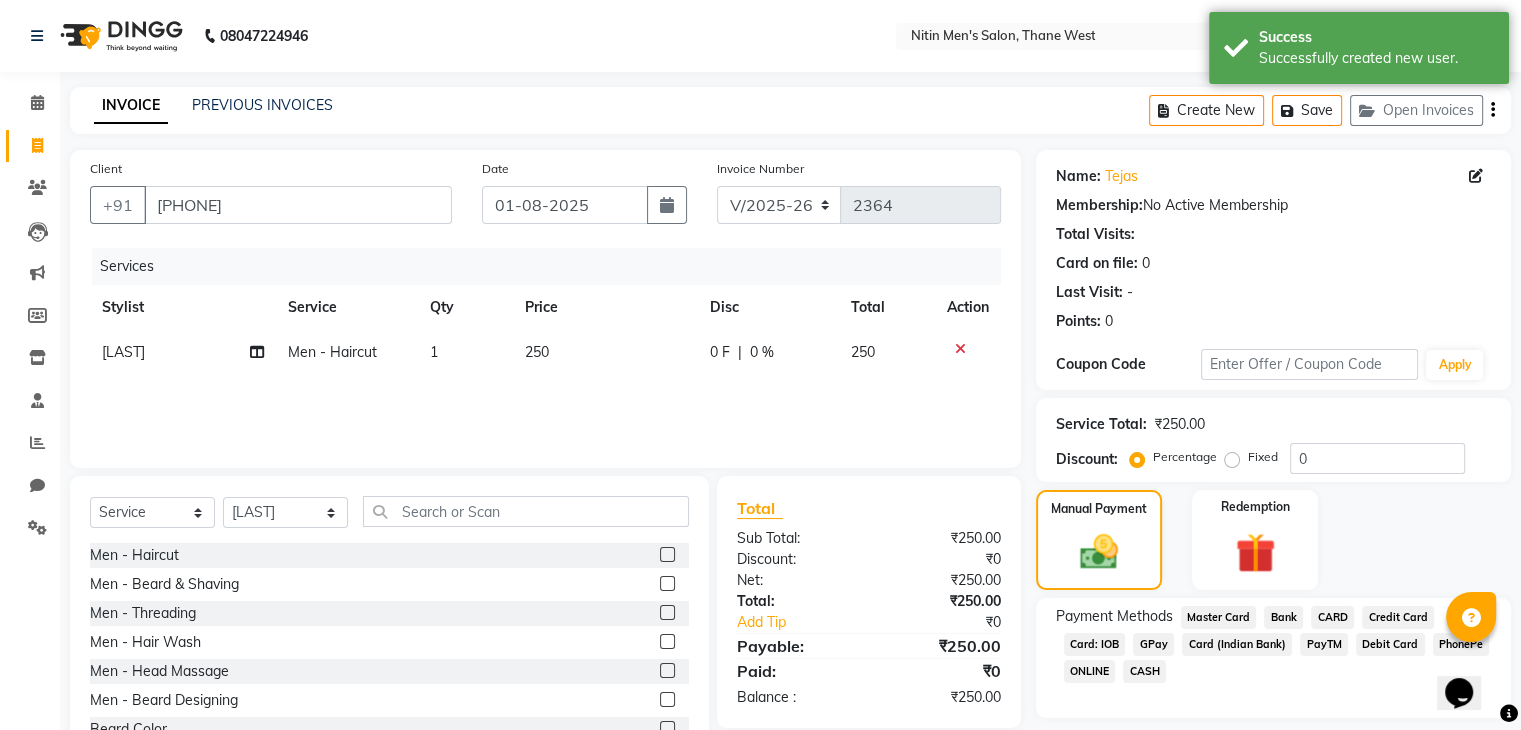click on "CASH" 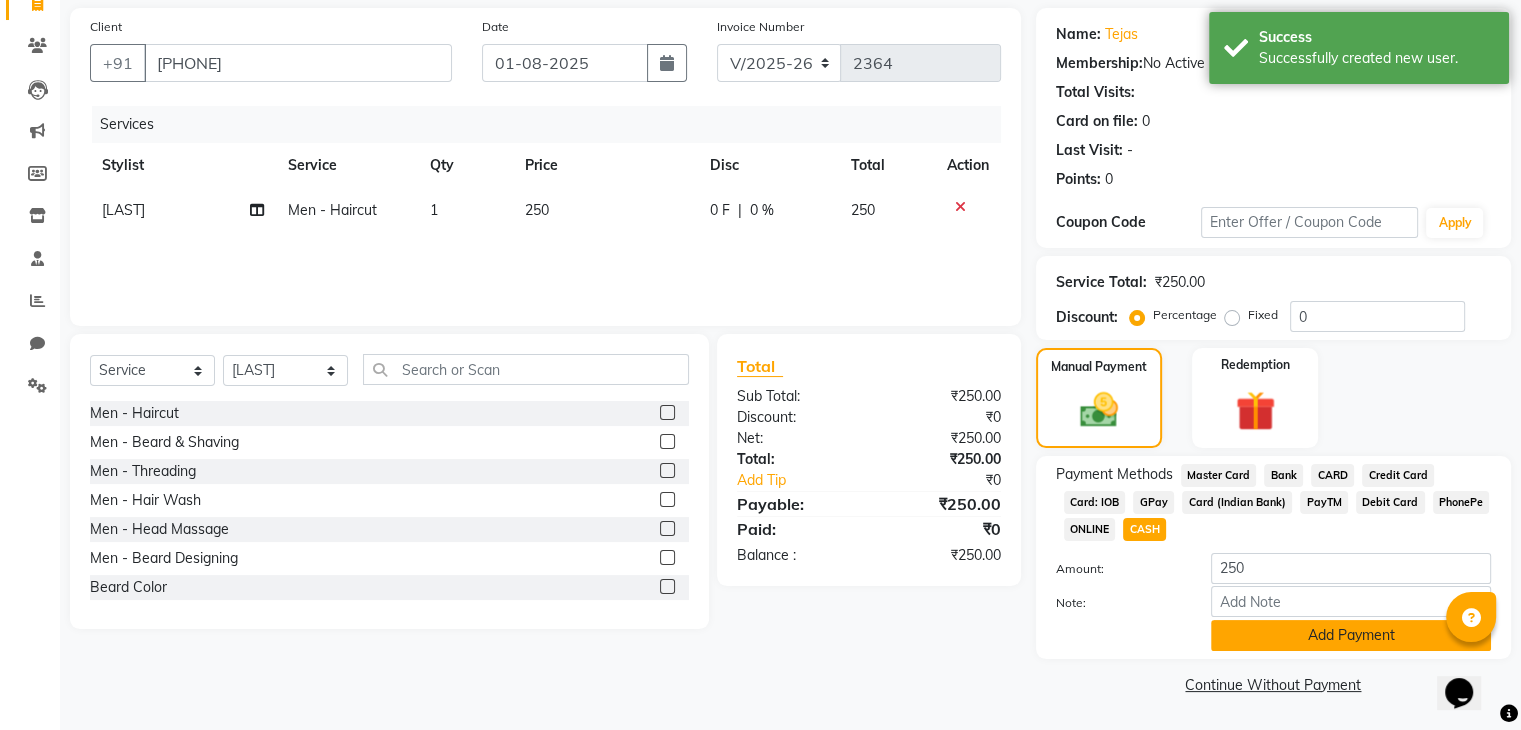 click on "Add Payment" 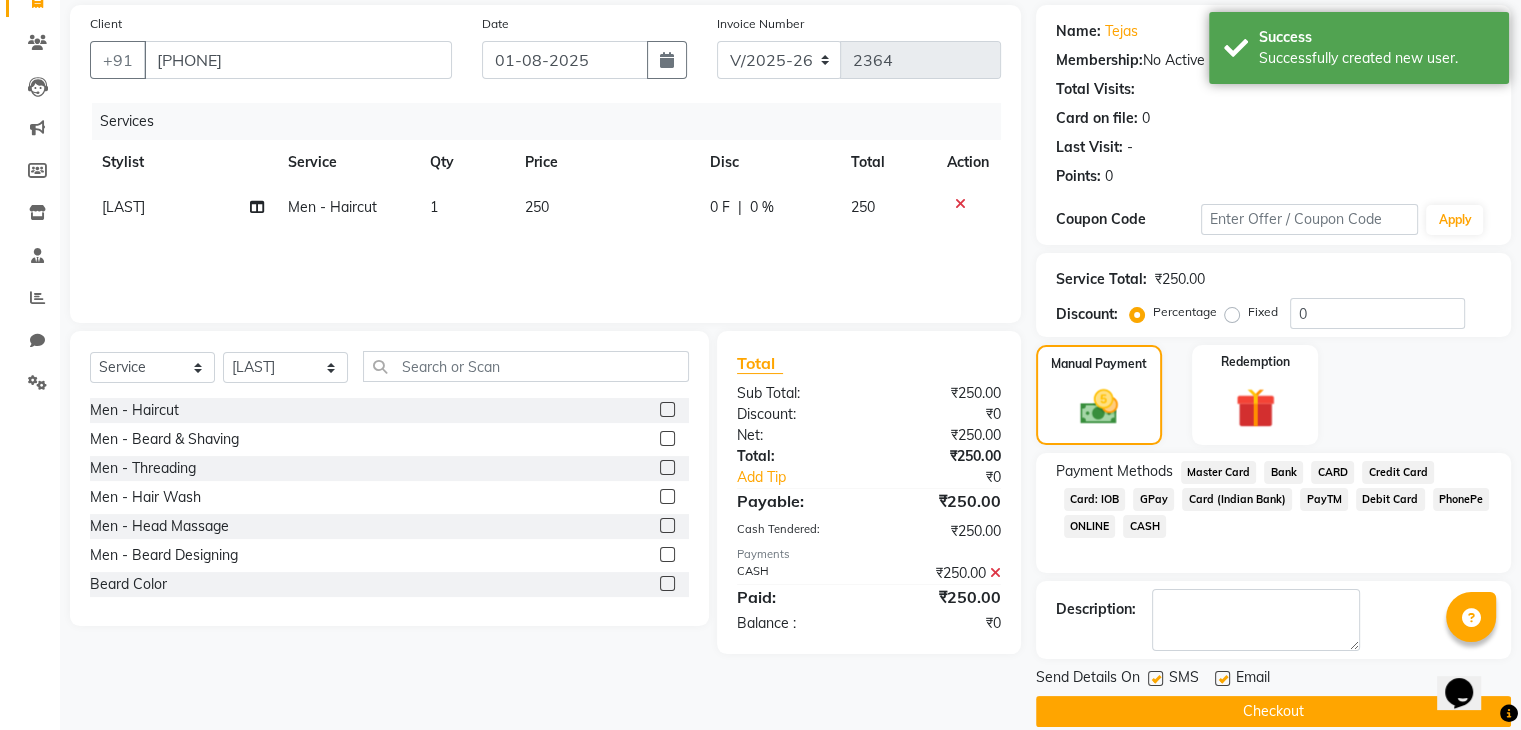 scroll, scrollTop: 171, scrollLeft: 0, axis: vertical 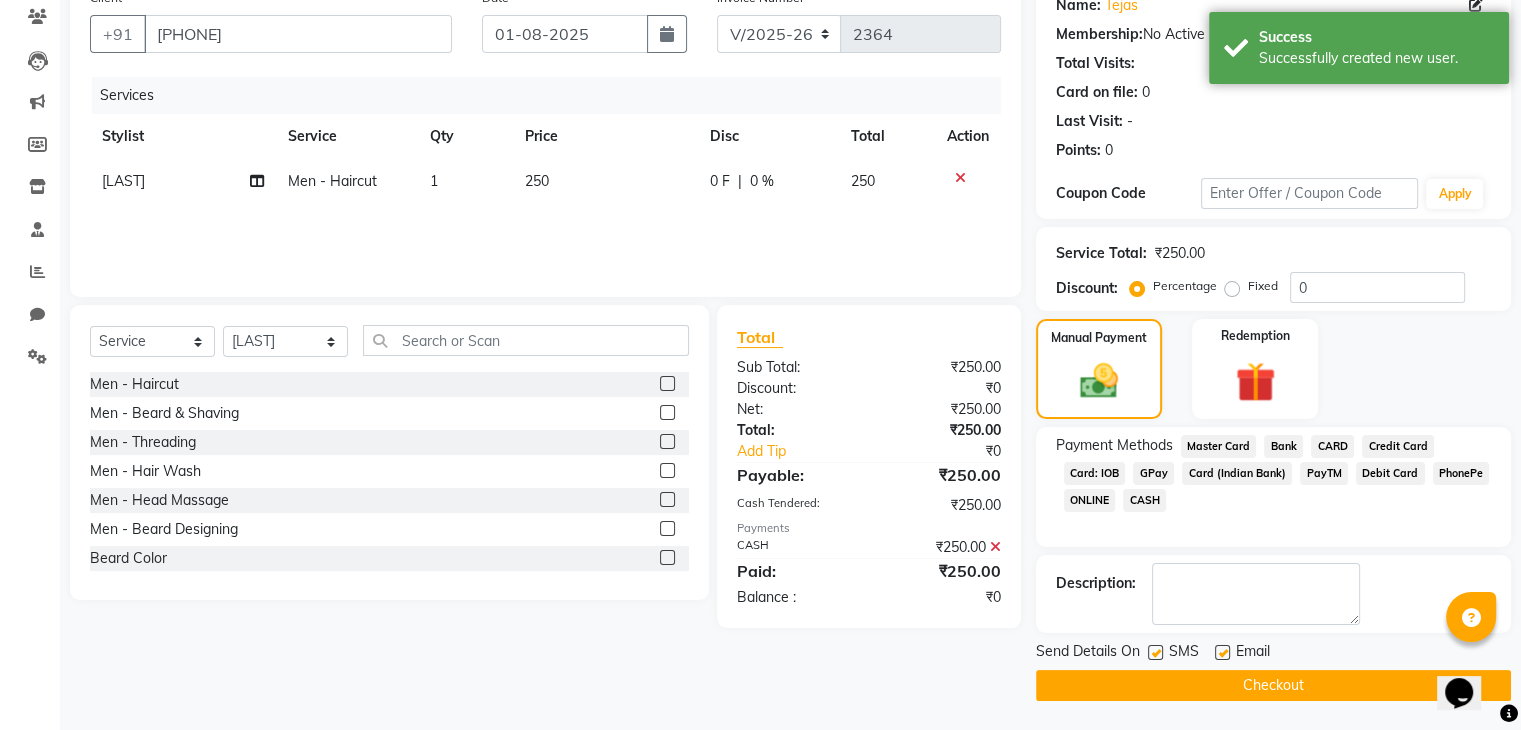 click on "Checkout" 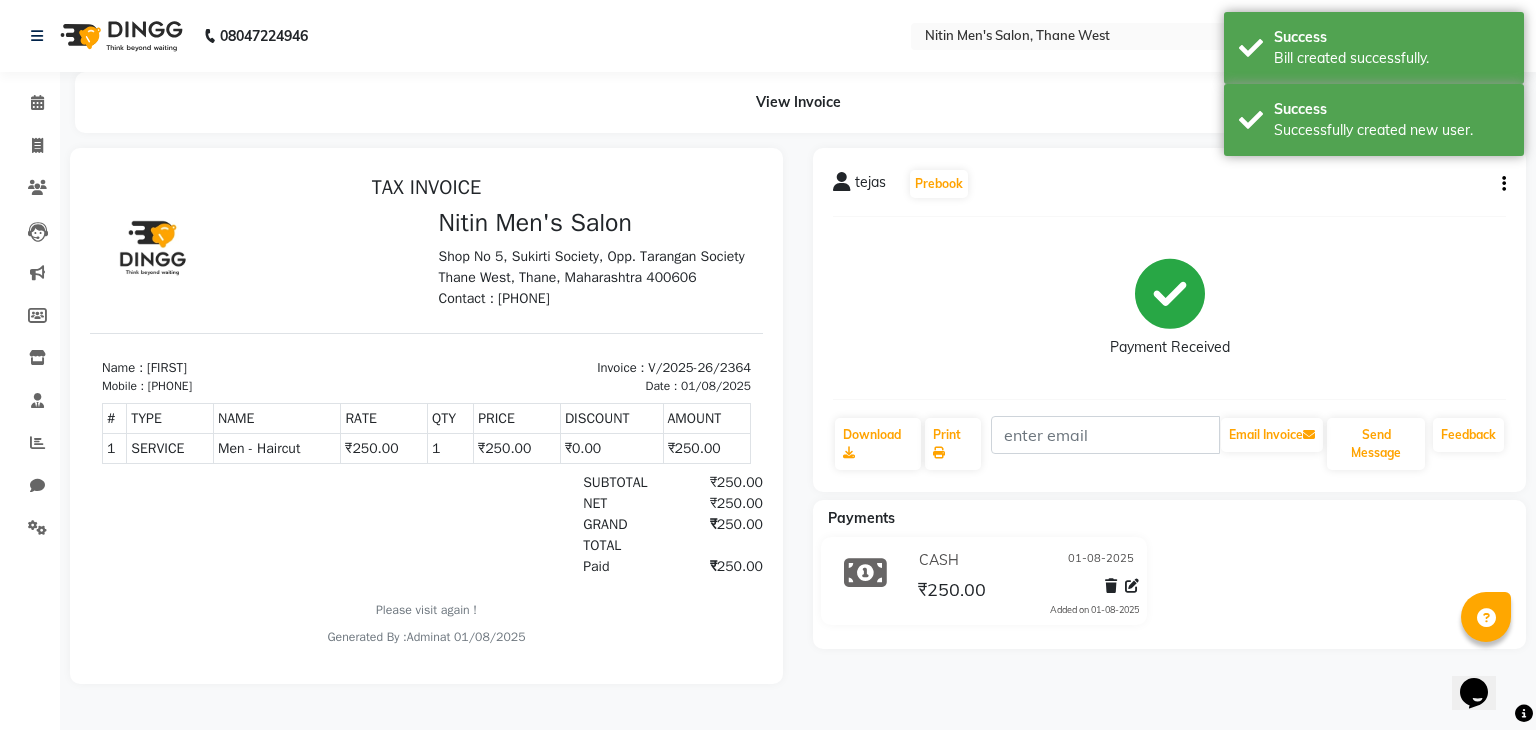 scroll, scrollTop: 0, scrollLeft: 0, axis: both 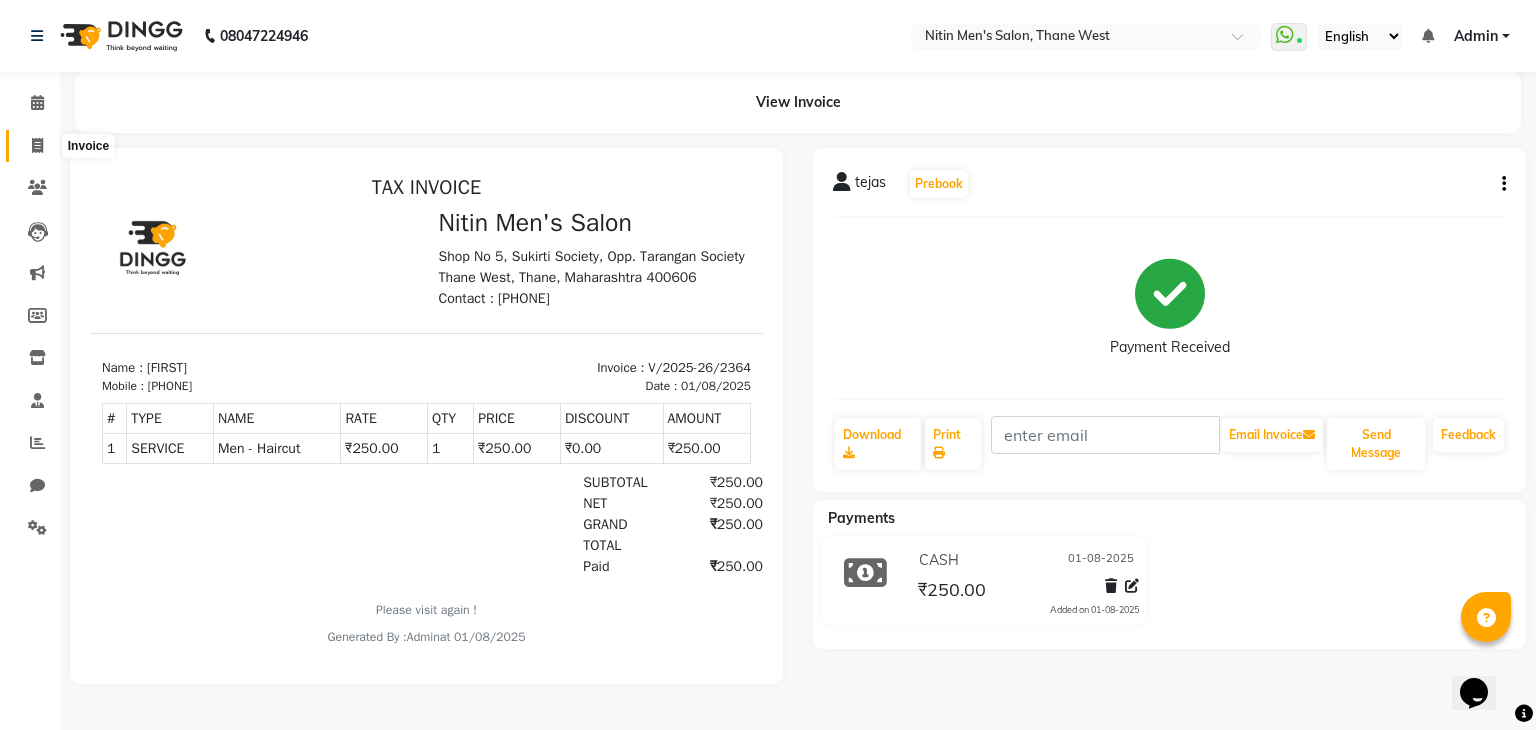 click 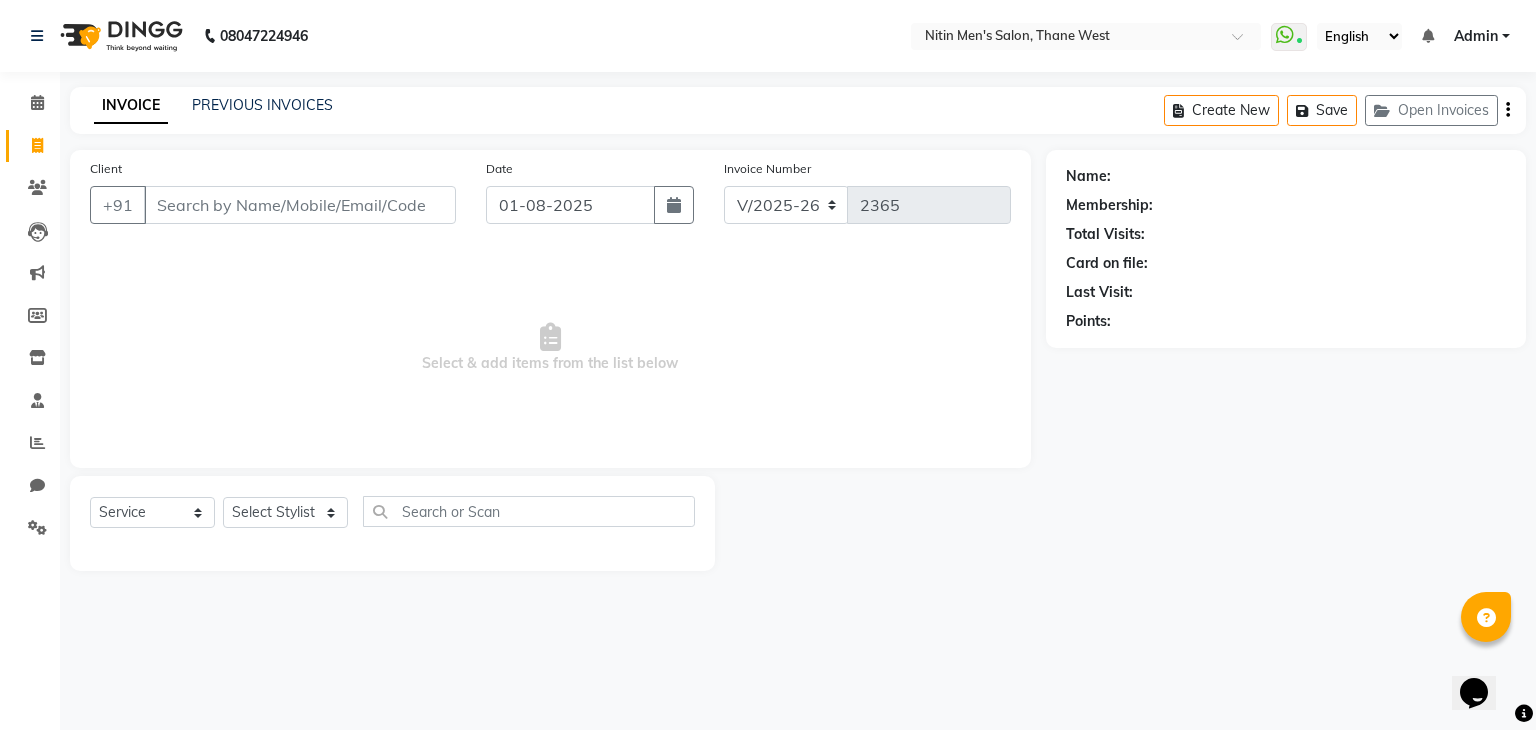 click on "Select Service Product Membership Package Voucher Prepaid Gift Card Select Stylist [LAST] [LAST] [LAST] [LAST] [LAST] [LAST] [LAST] [LAST] [LAST] [LAST] [LAST] [LAST]" 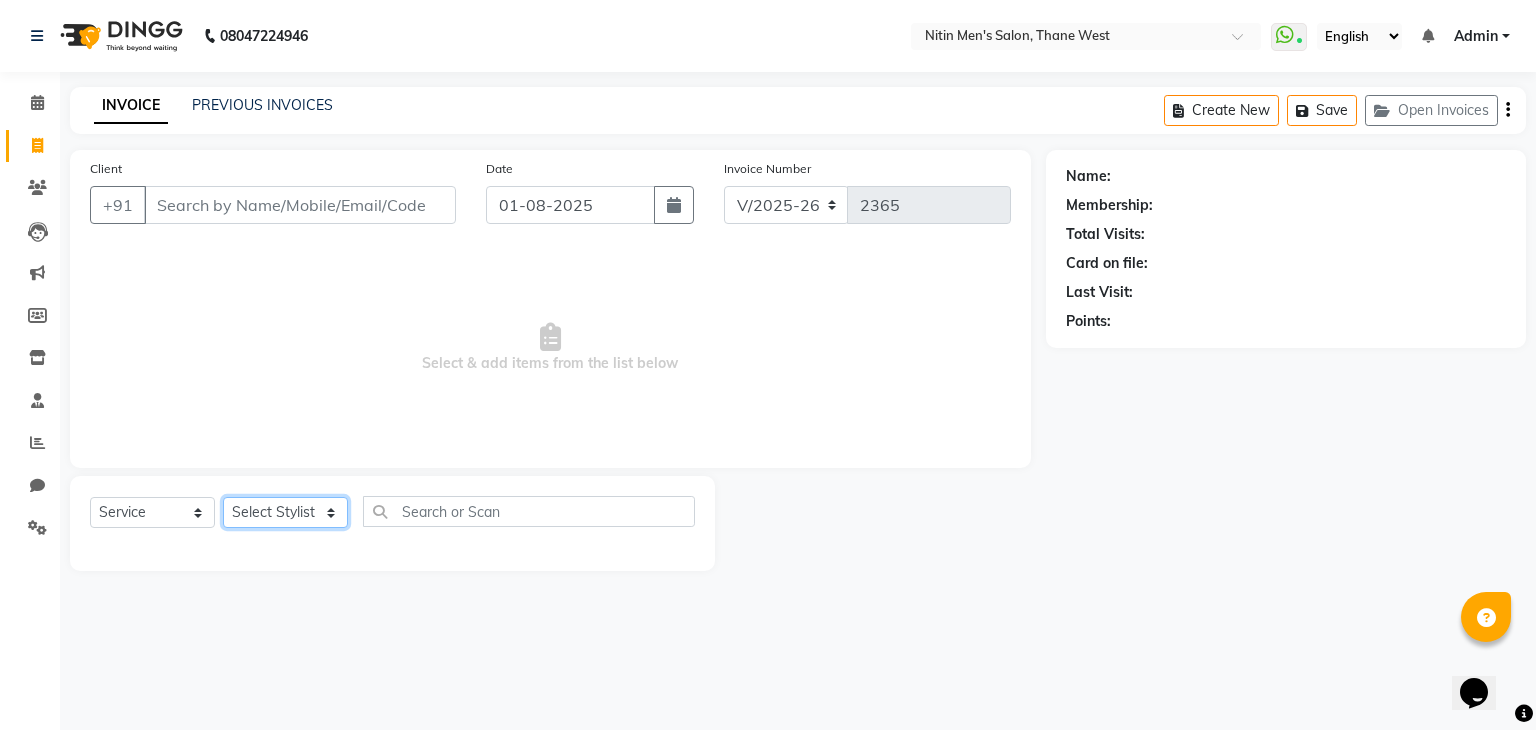 click on "Select Stylist [LAST] [LAST] [LAST] [LAST] [LAST] [LAST] [LAST] [LAST] [LAST] [LAST] [LAST] [LAST]" 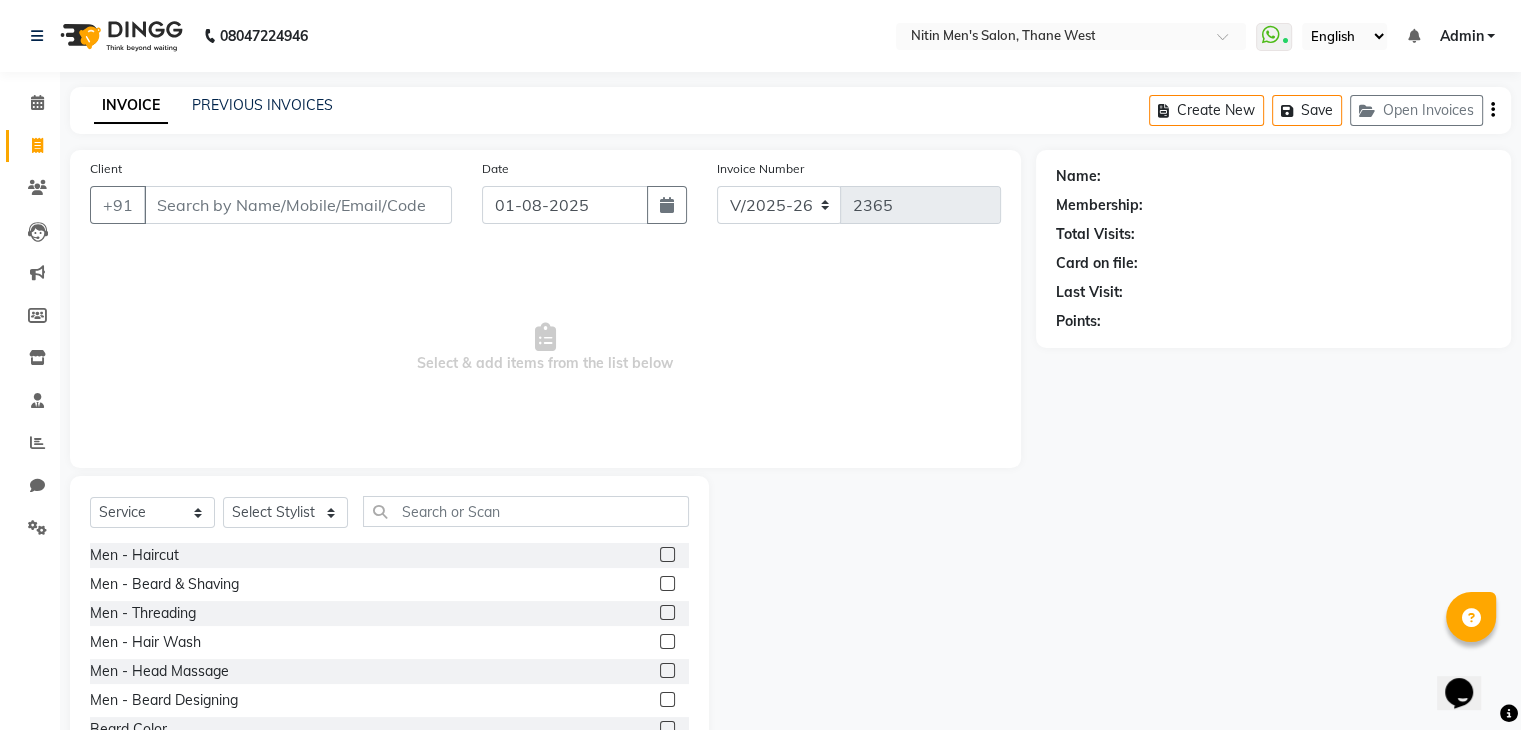 click 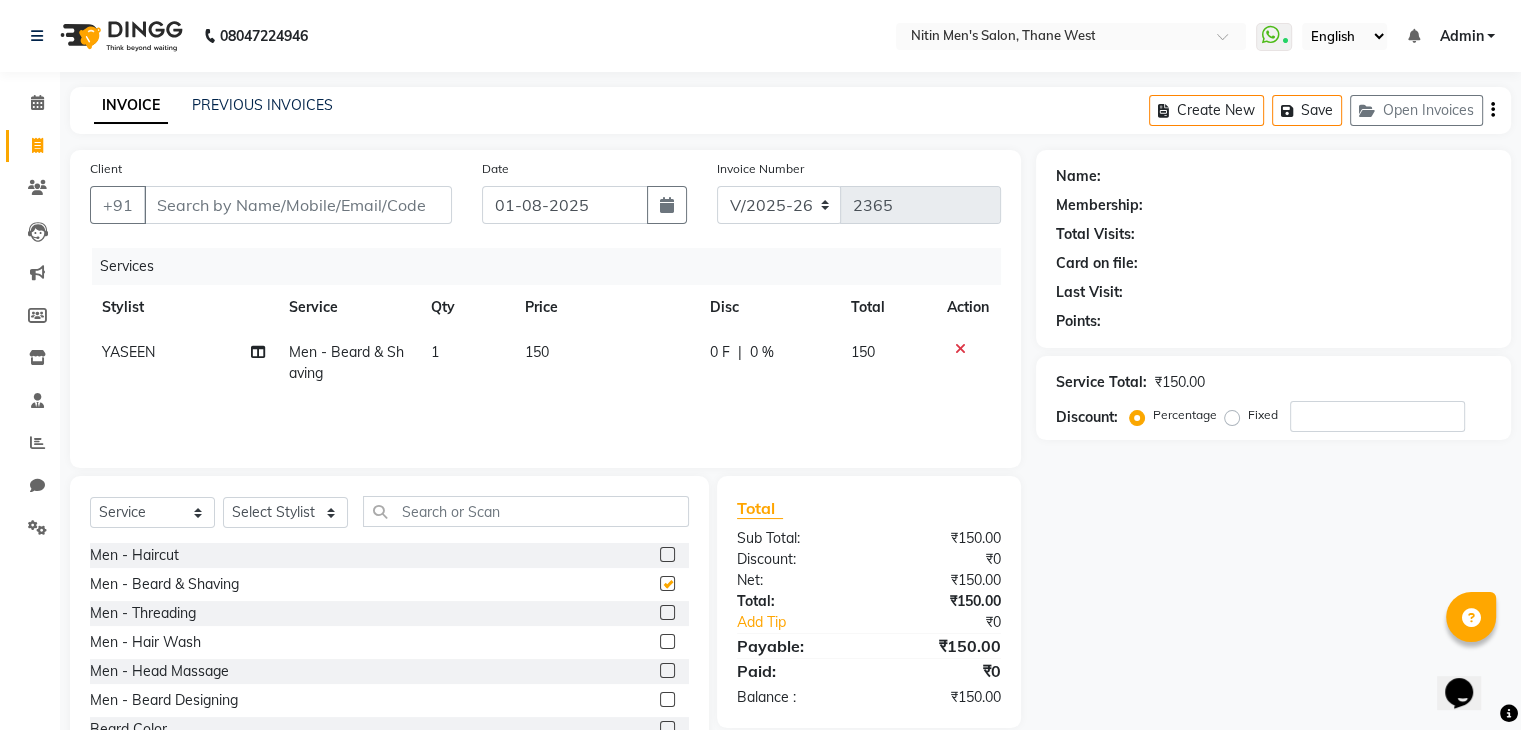 checkbox on "false" 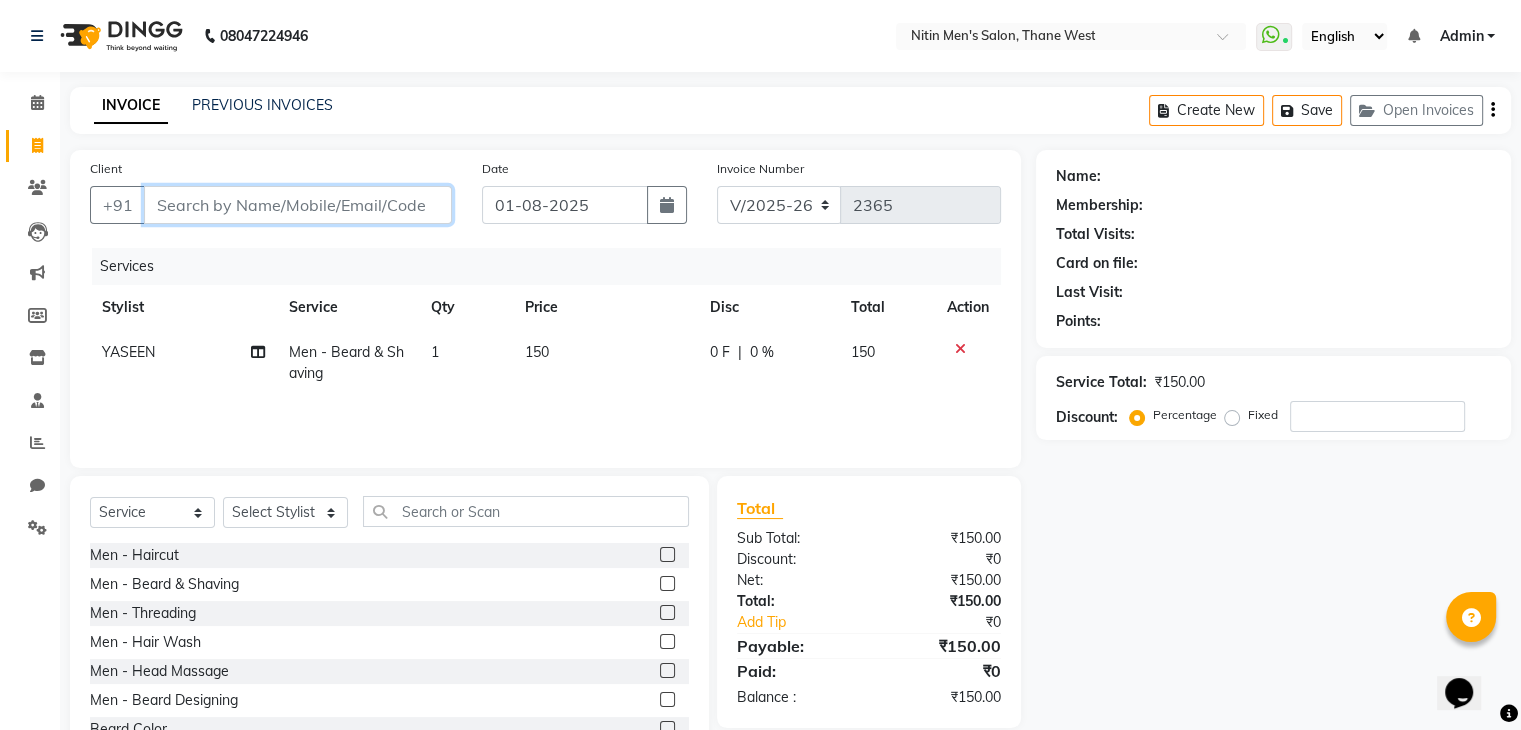 click on "Client" at bounding box center [298, 205] 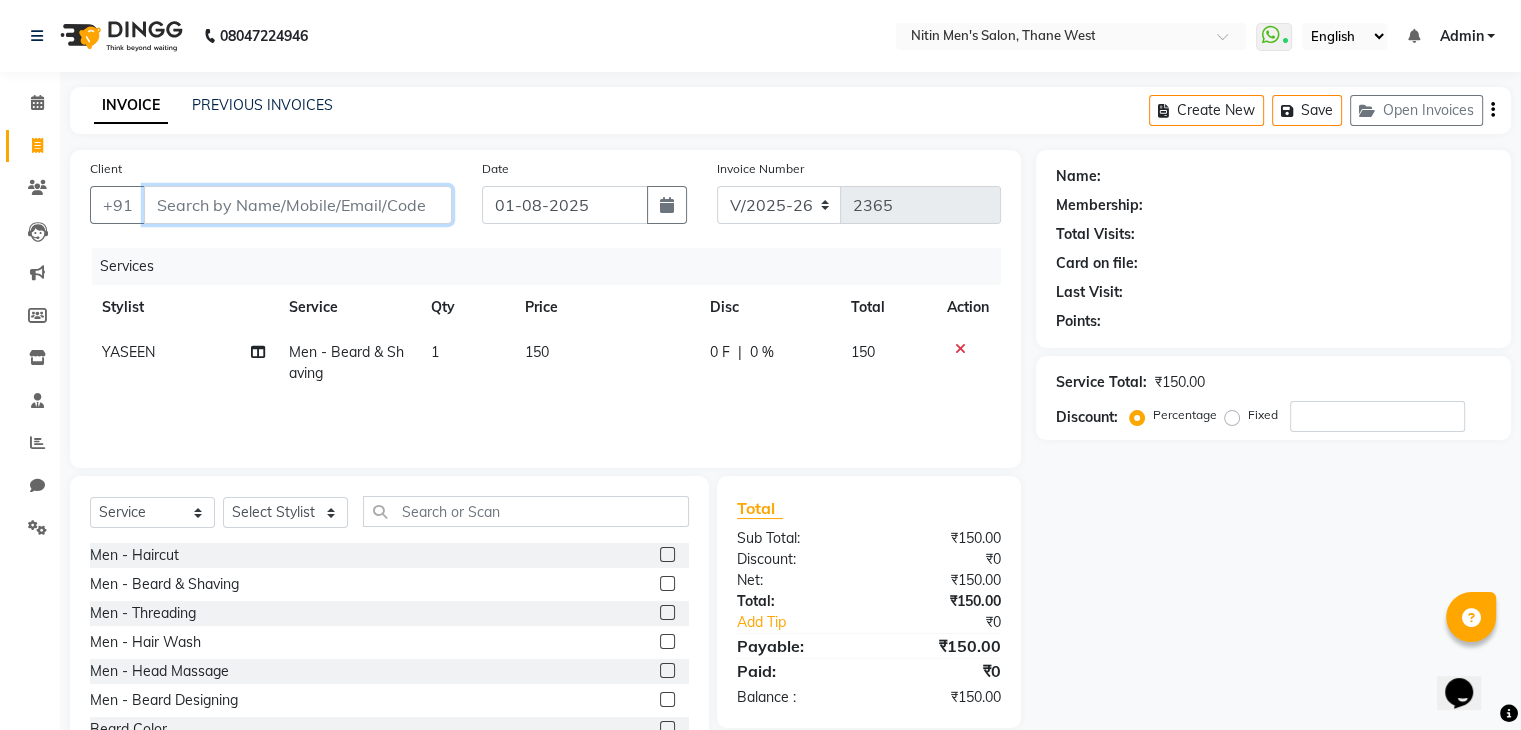 type on "8" 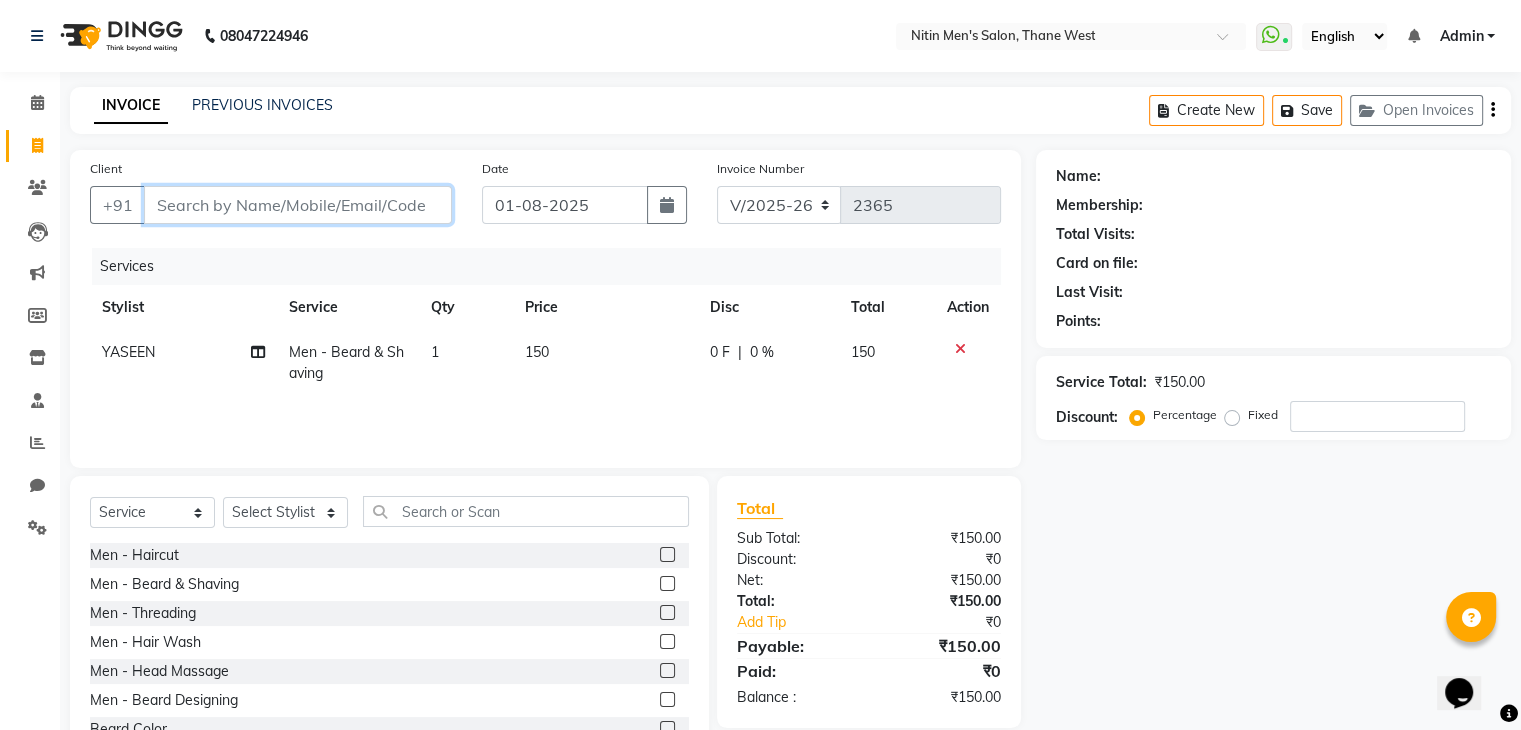 type on "0" 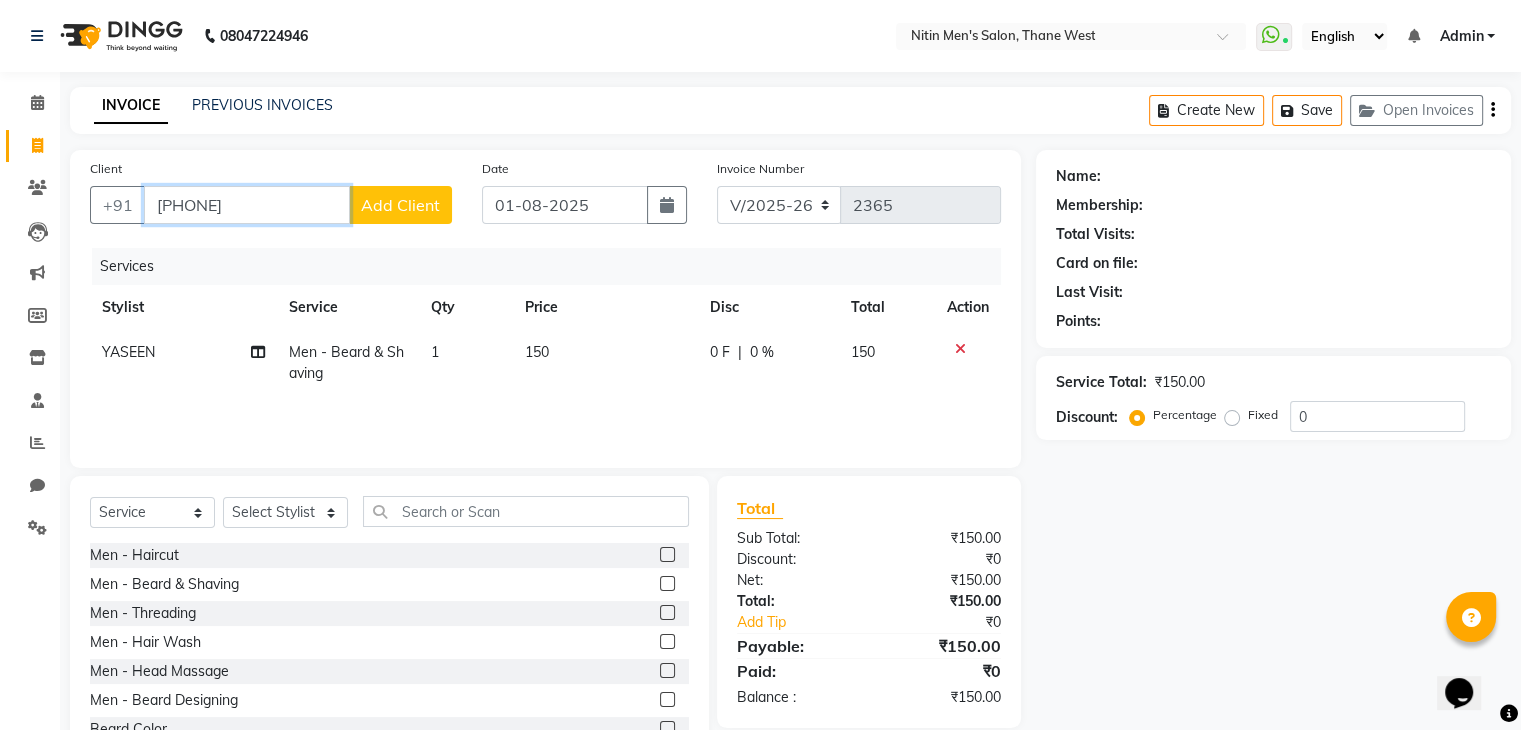 type on "[PHONE]" 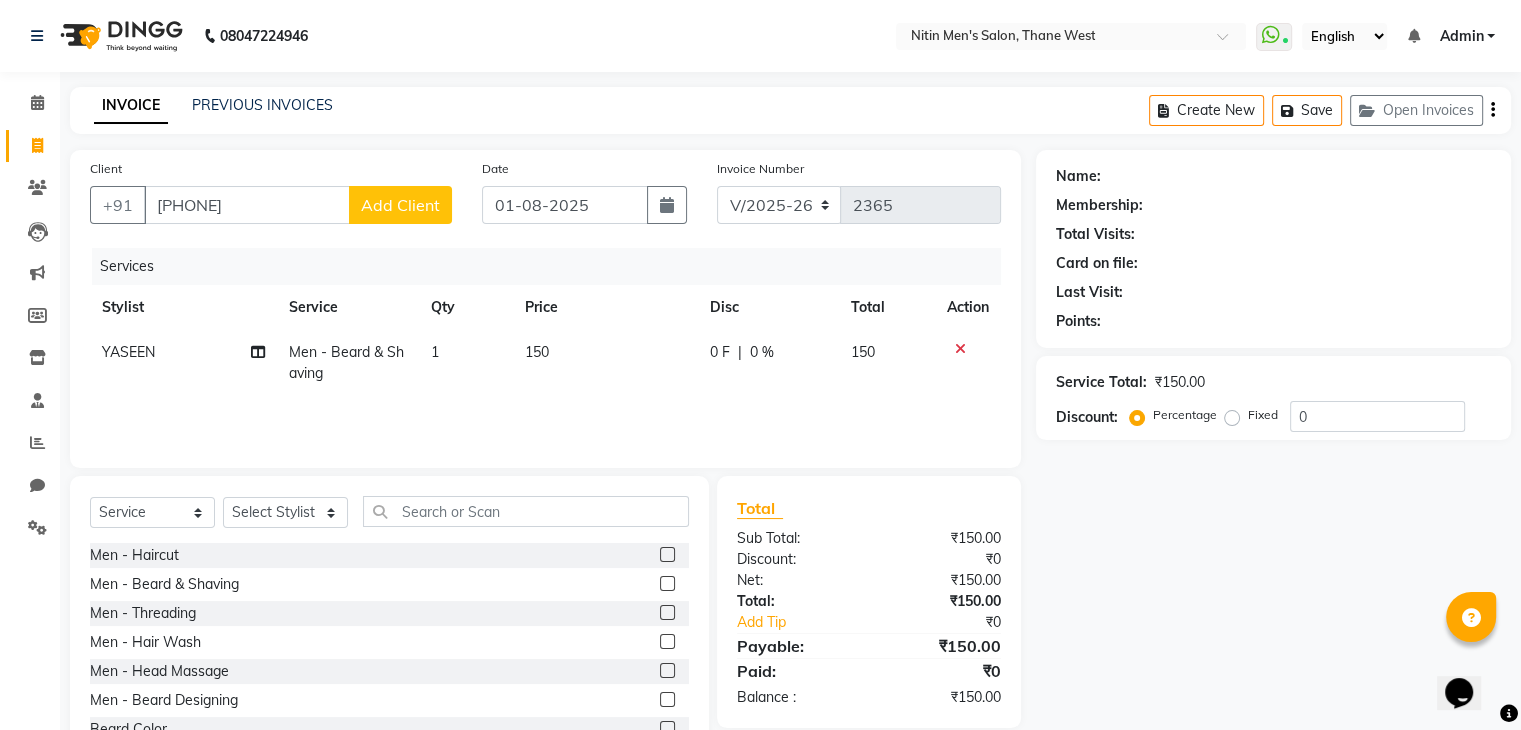 click on "Add Client" 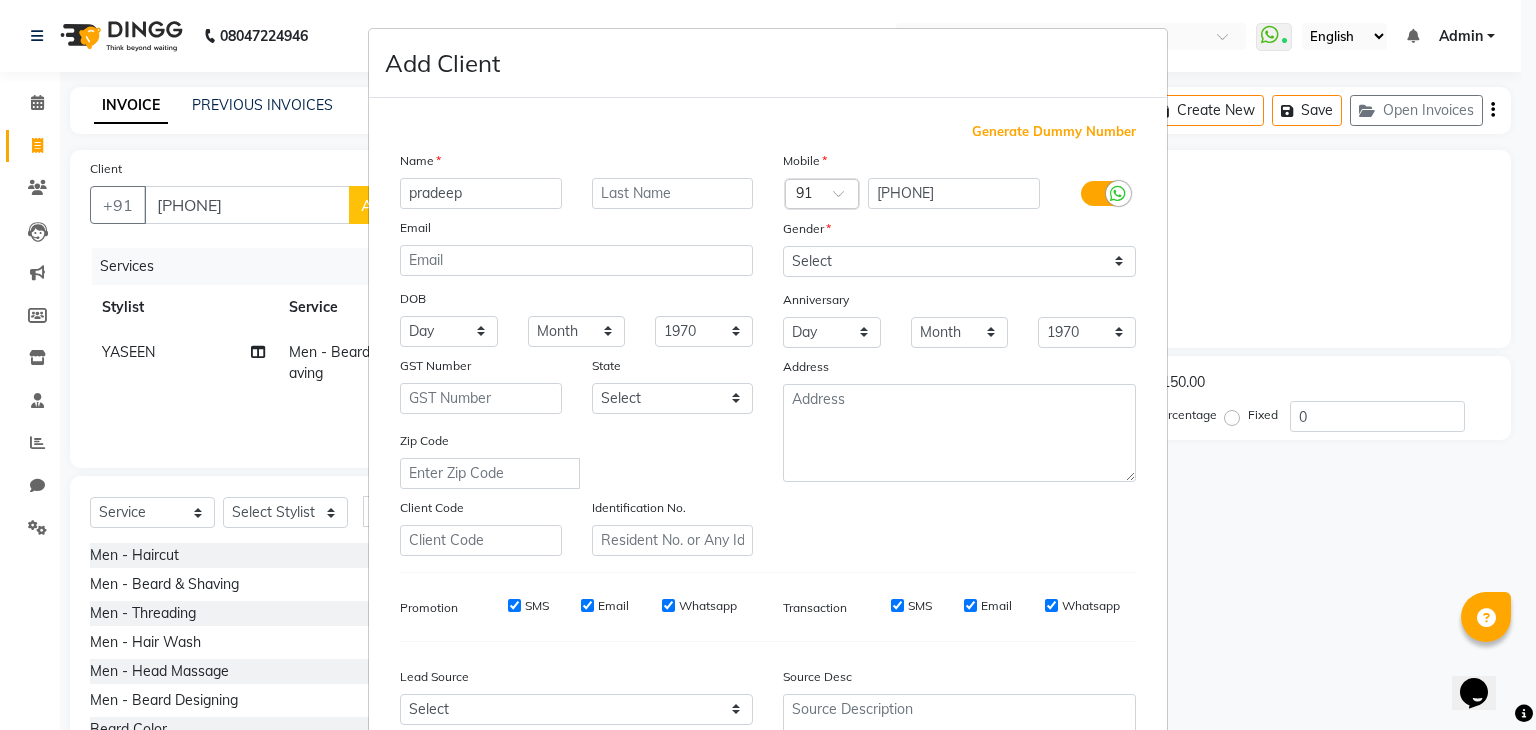 type on "pradeep" 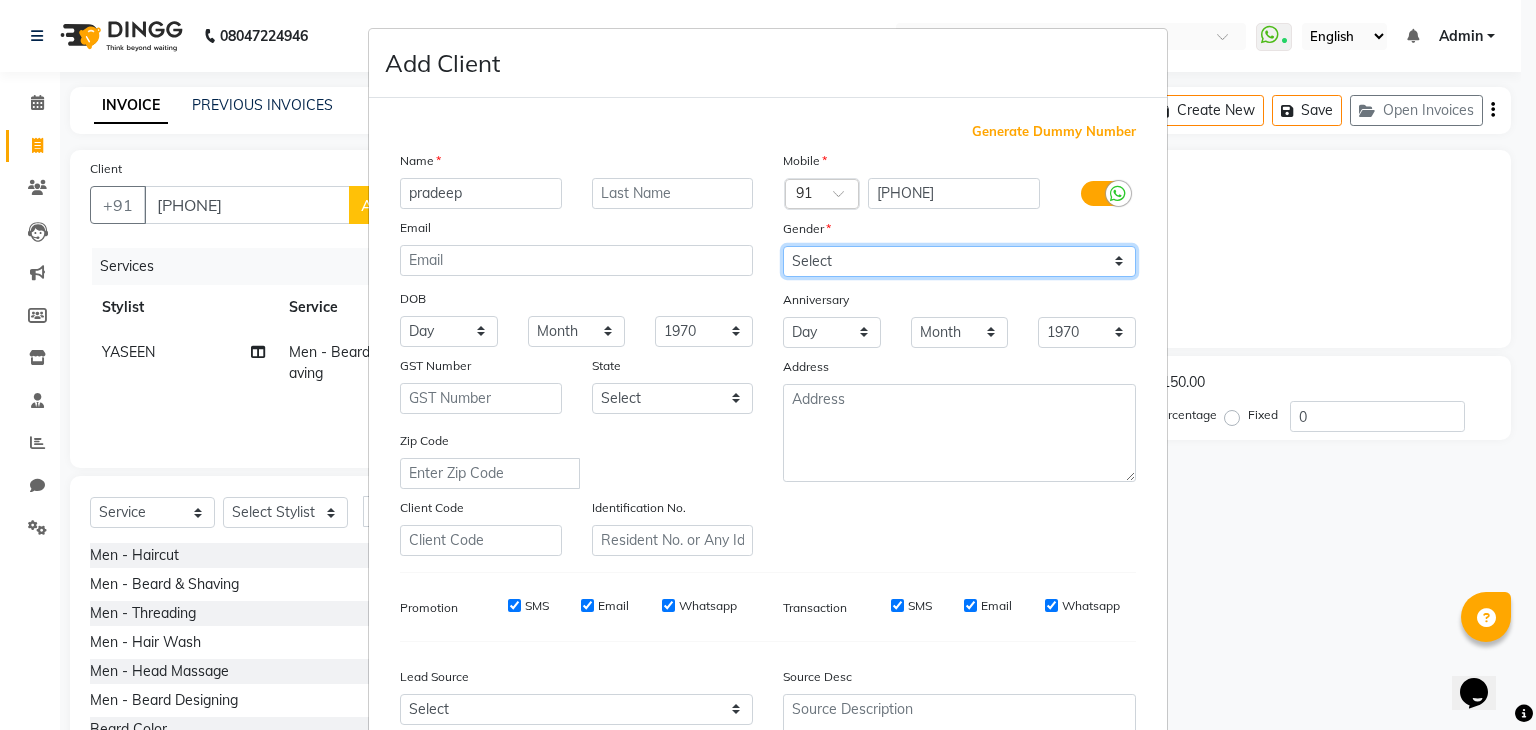 click on "Select Male Female Other Prefer Not To Say" at bounding box center [959, 261] 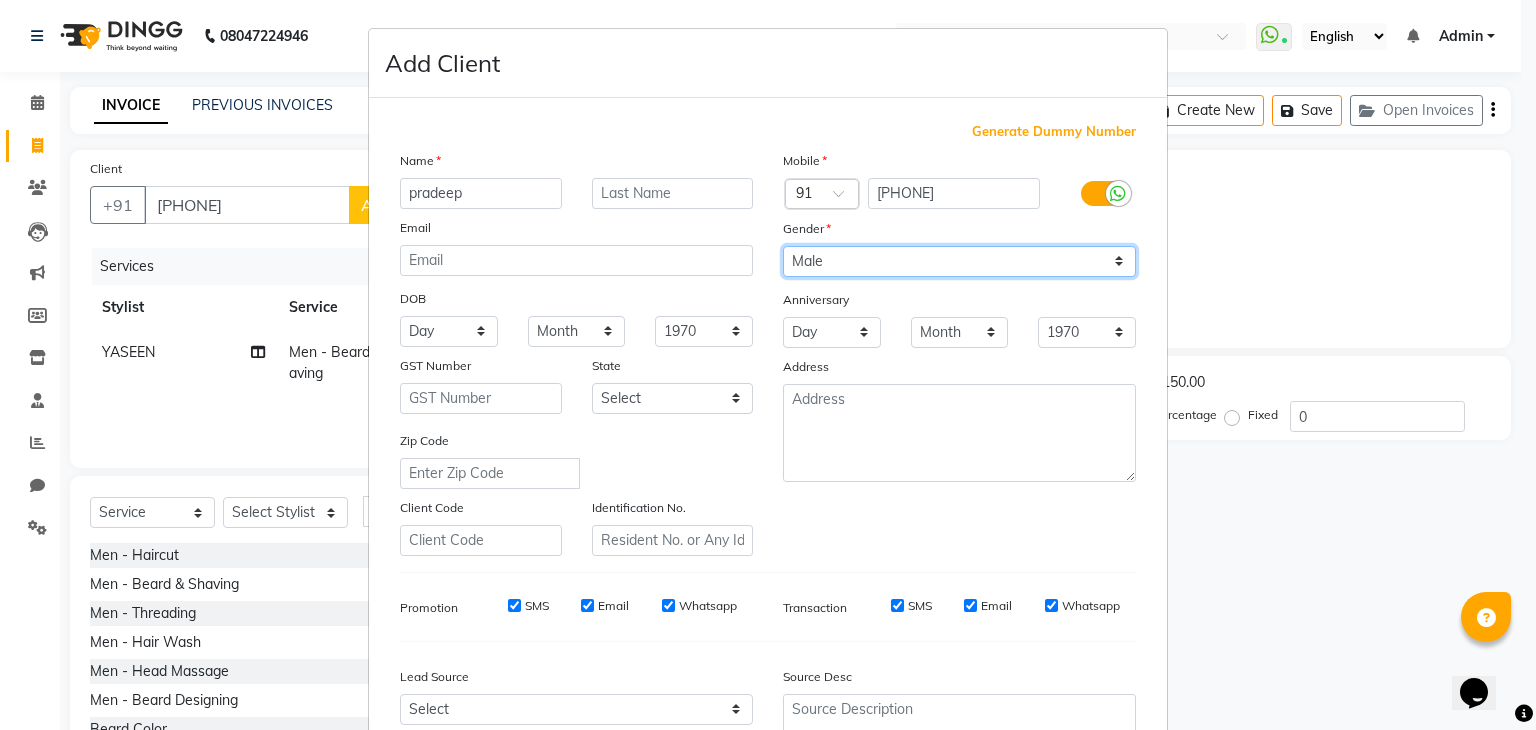 click on "Select Male Female Other Prefer Not To Say" at bounding box center (959, 261) 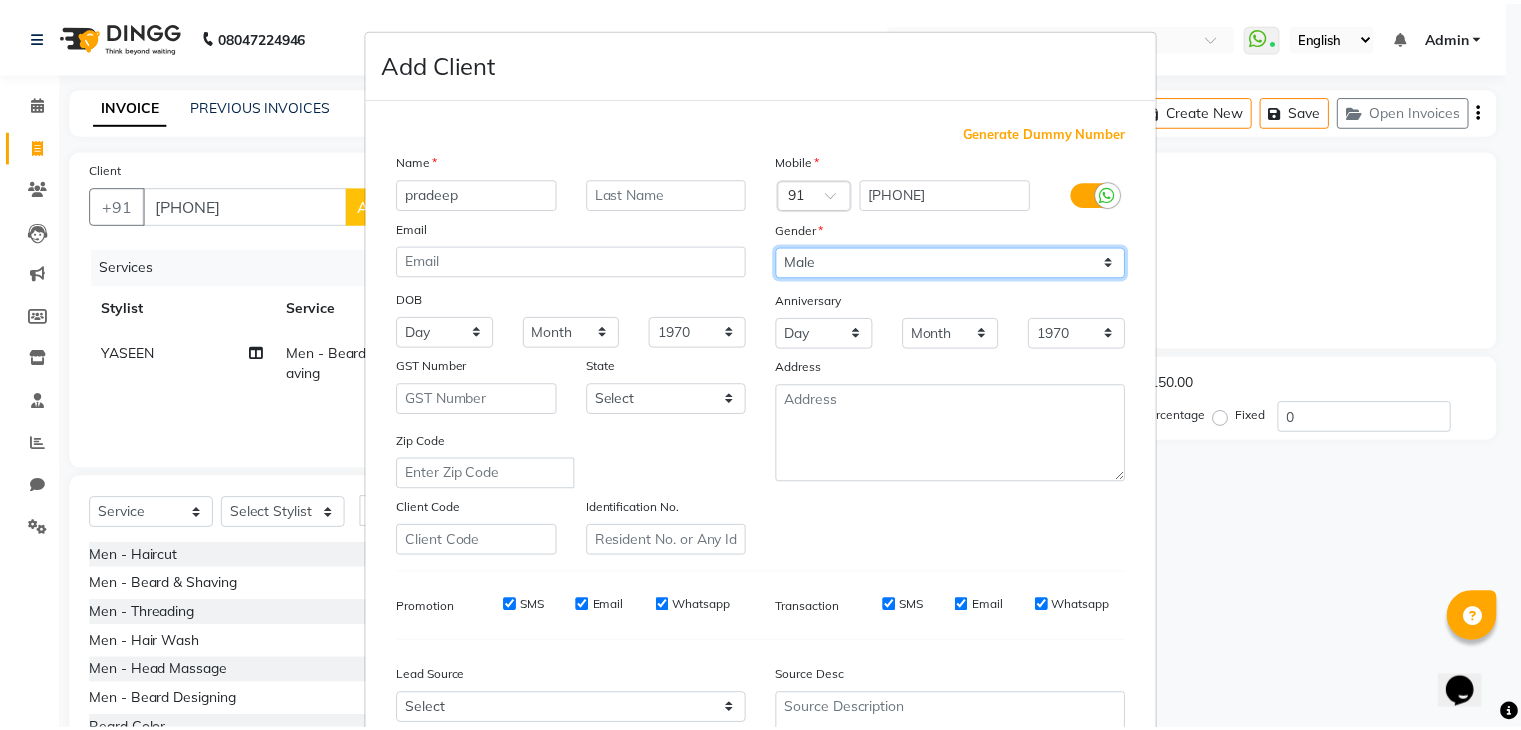scroll, scrollTop: 203, scrollLeft: 0, axis: vertical 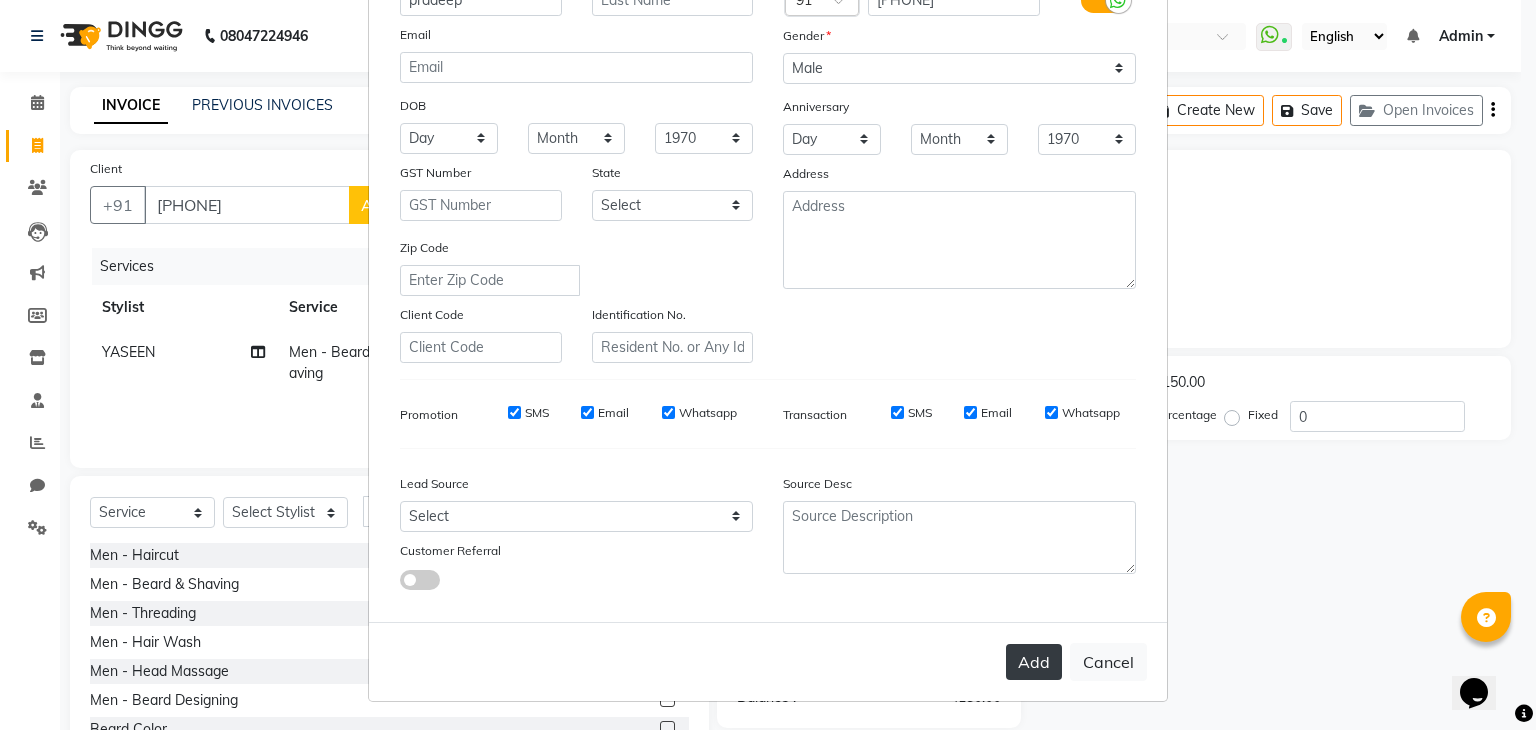 click on "Add" at bounding box center [1034, 662] 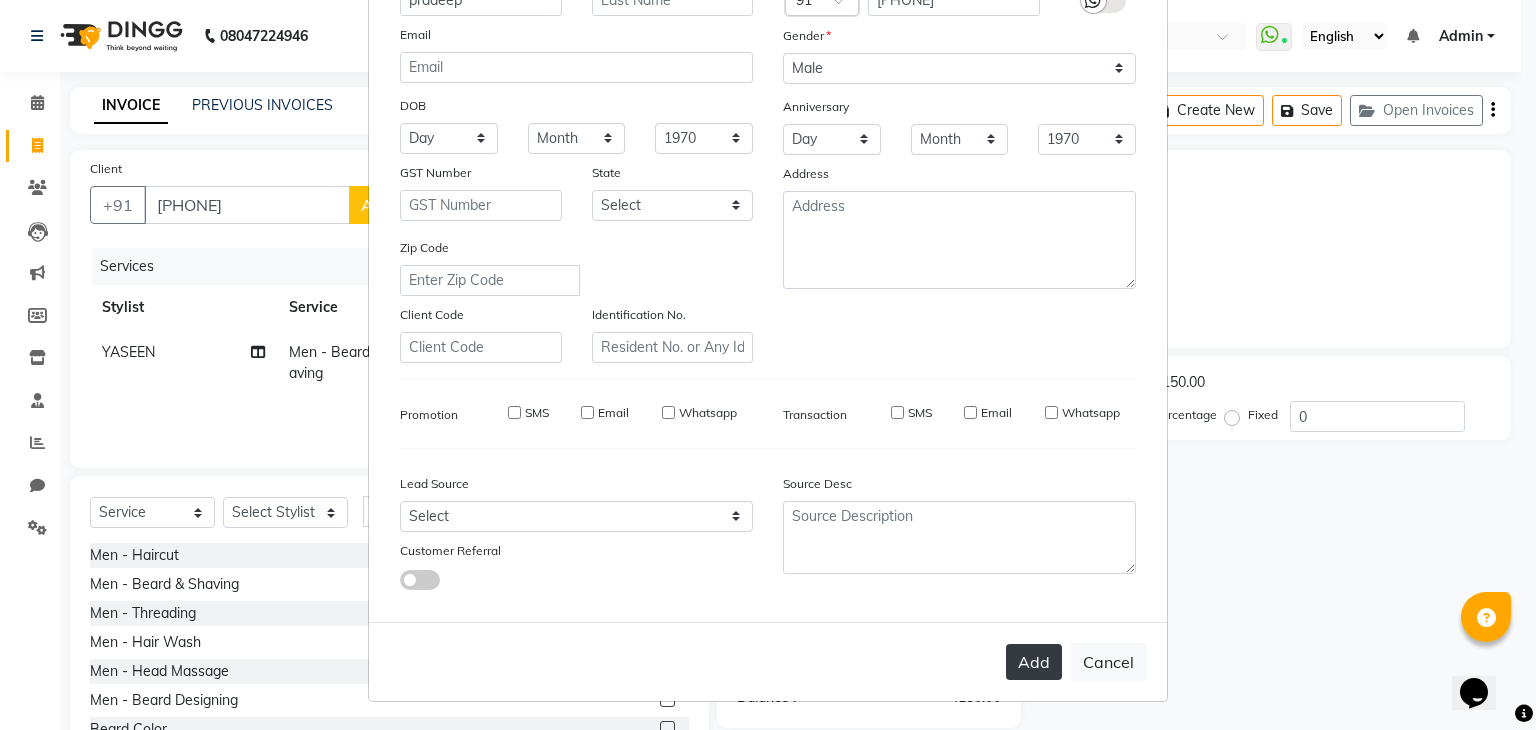 type 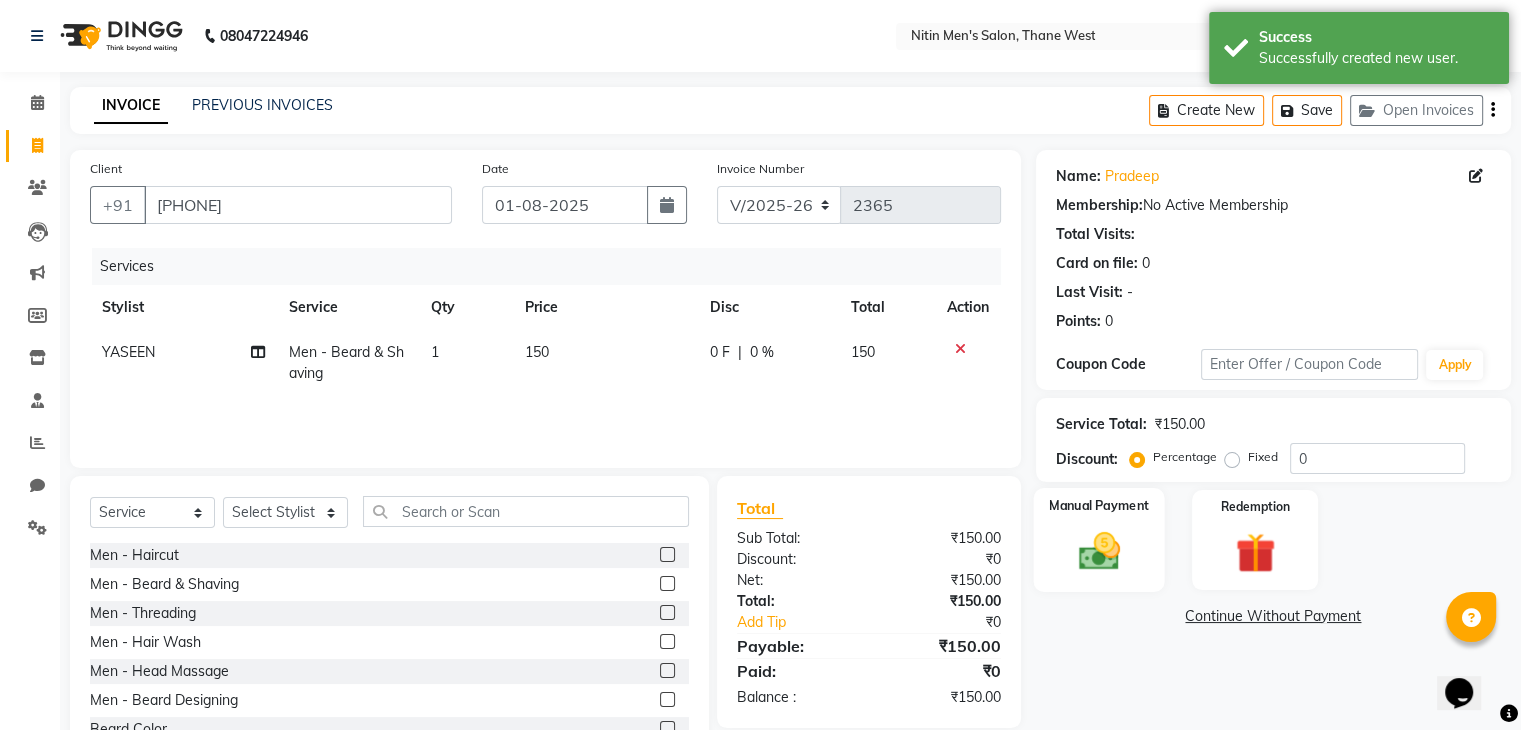 click on "Manual Payment" 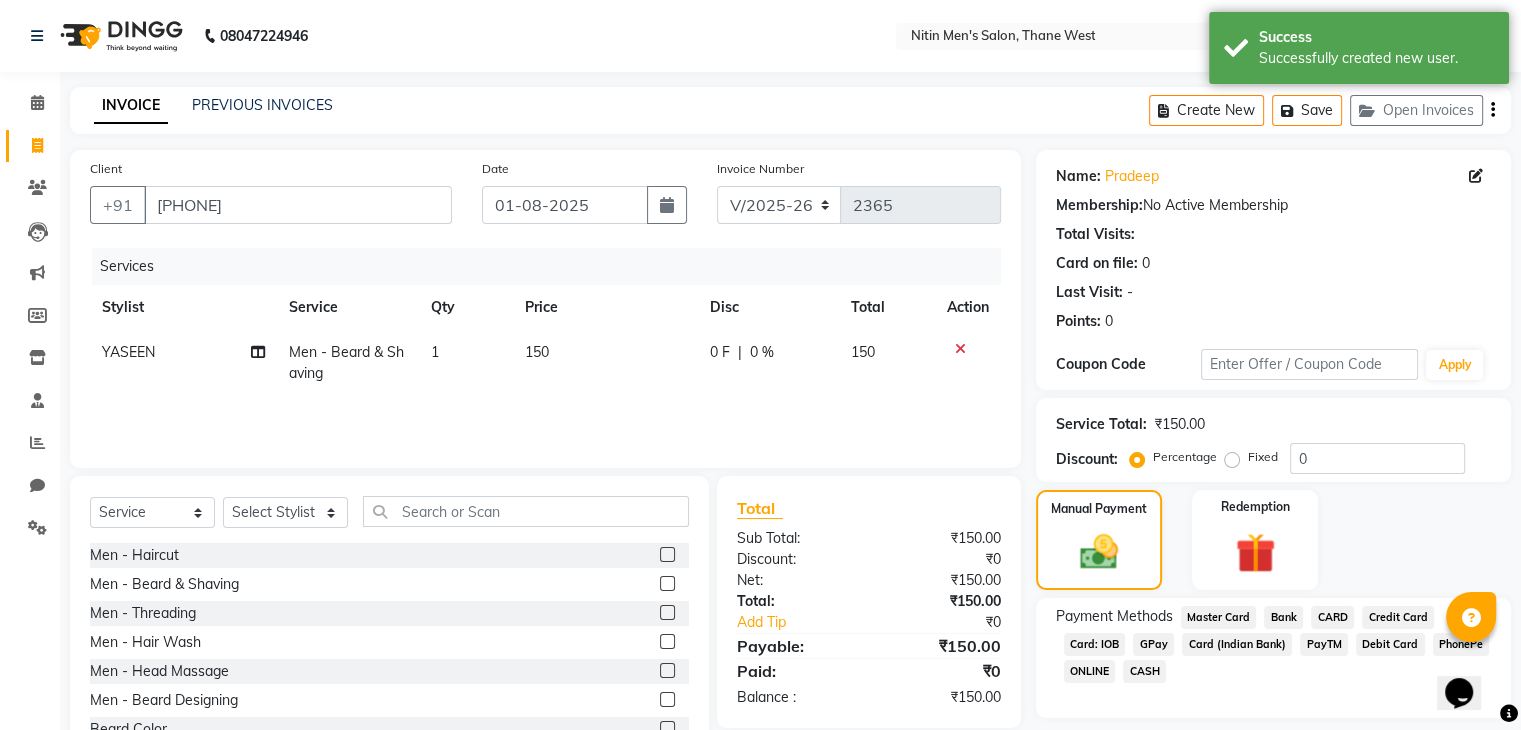 click on "GPay" 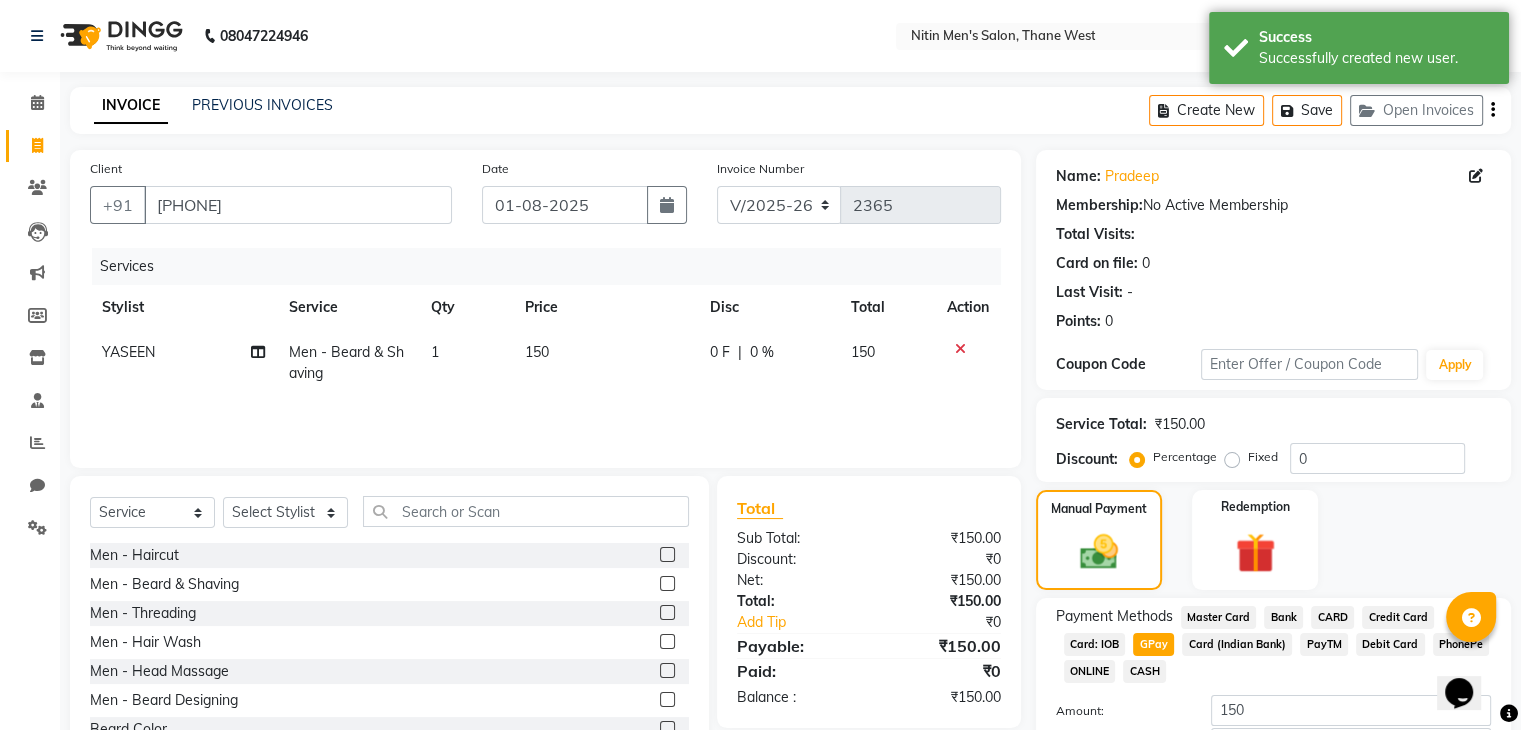 scroll, scrollTop: 145, scrollLeft: 0, axis: vertical 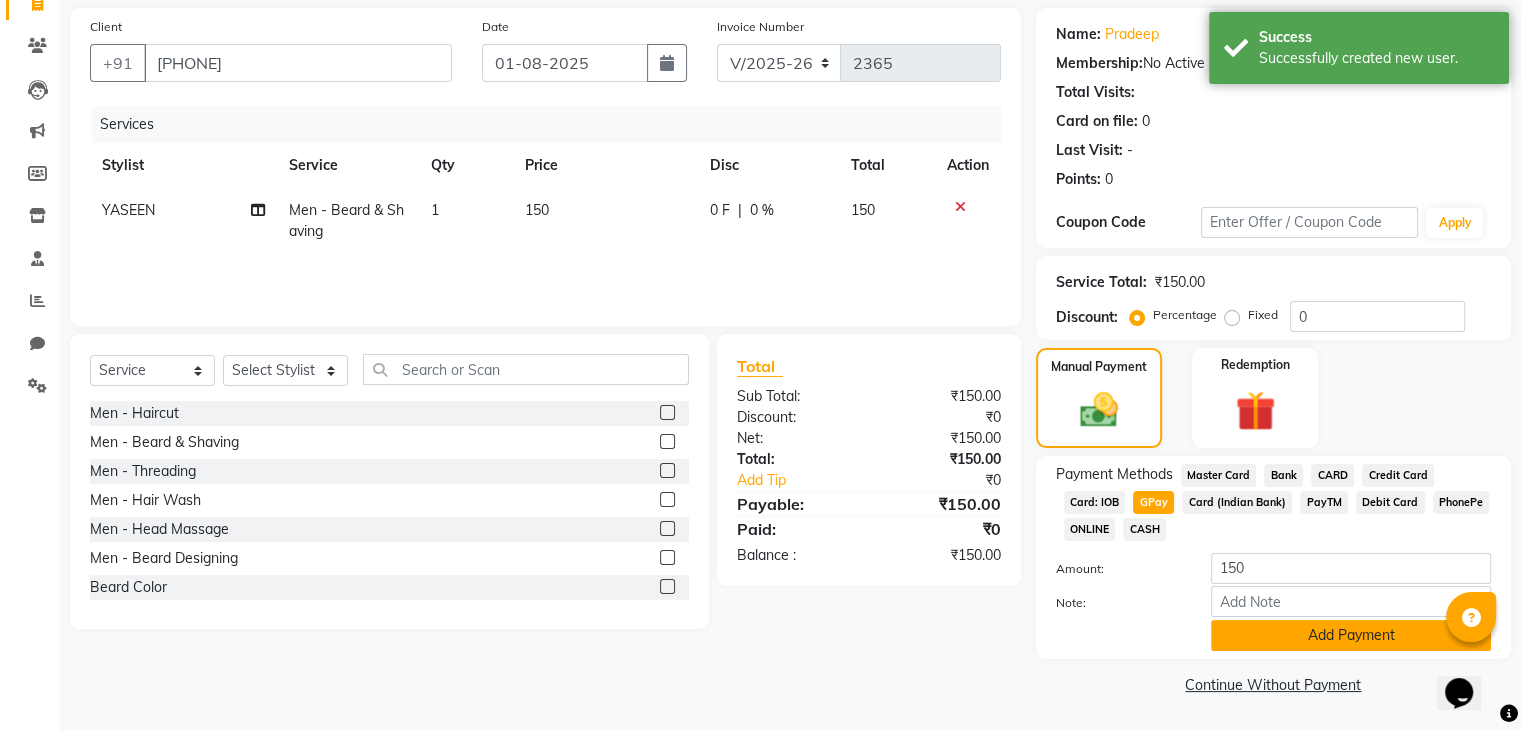 click on "Add Payment" 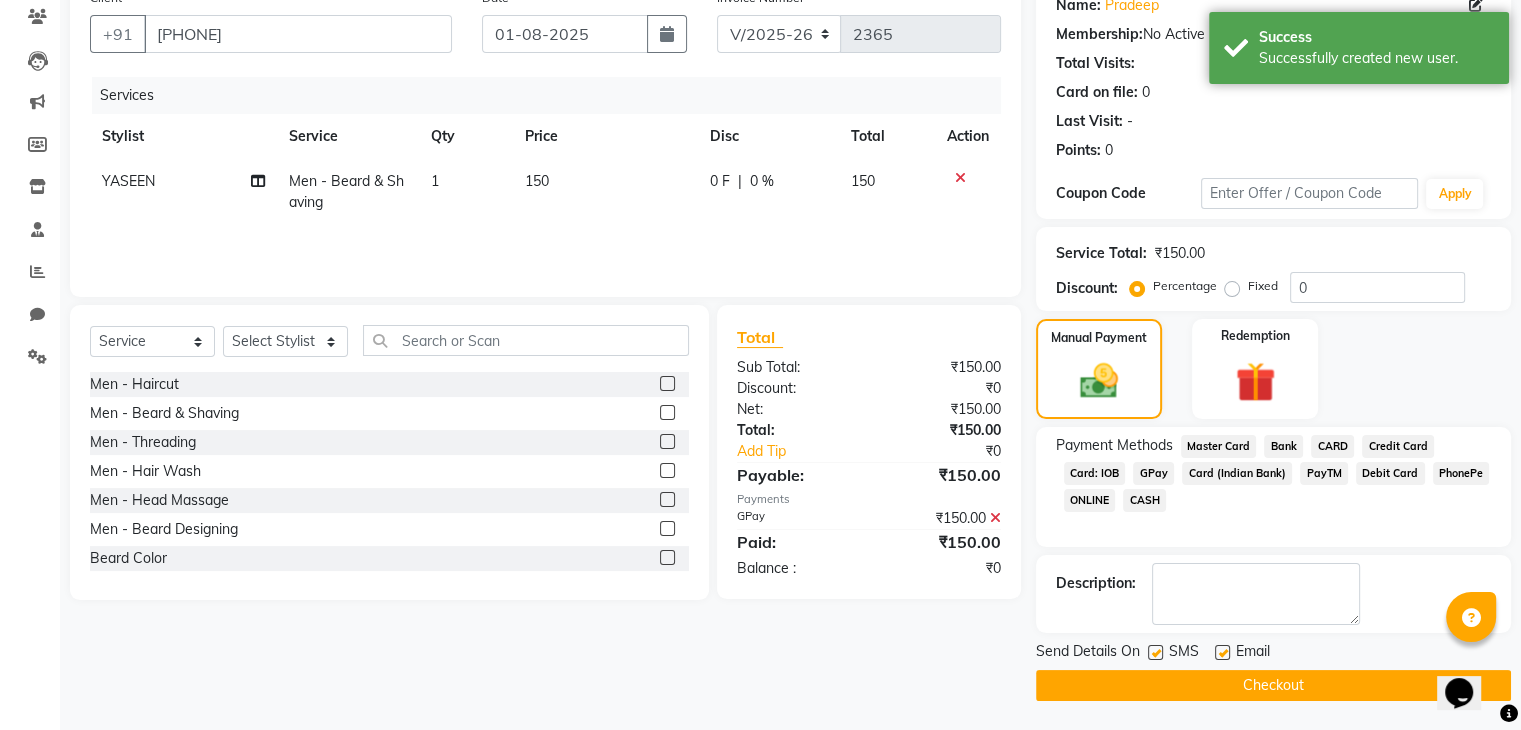 click on "Checkout" 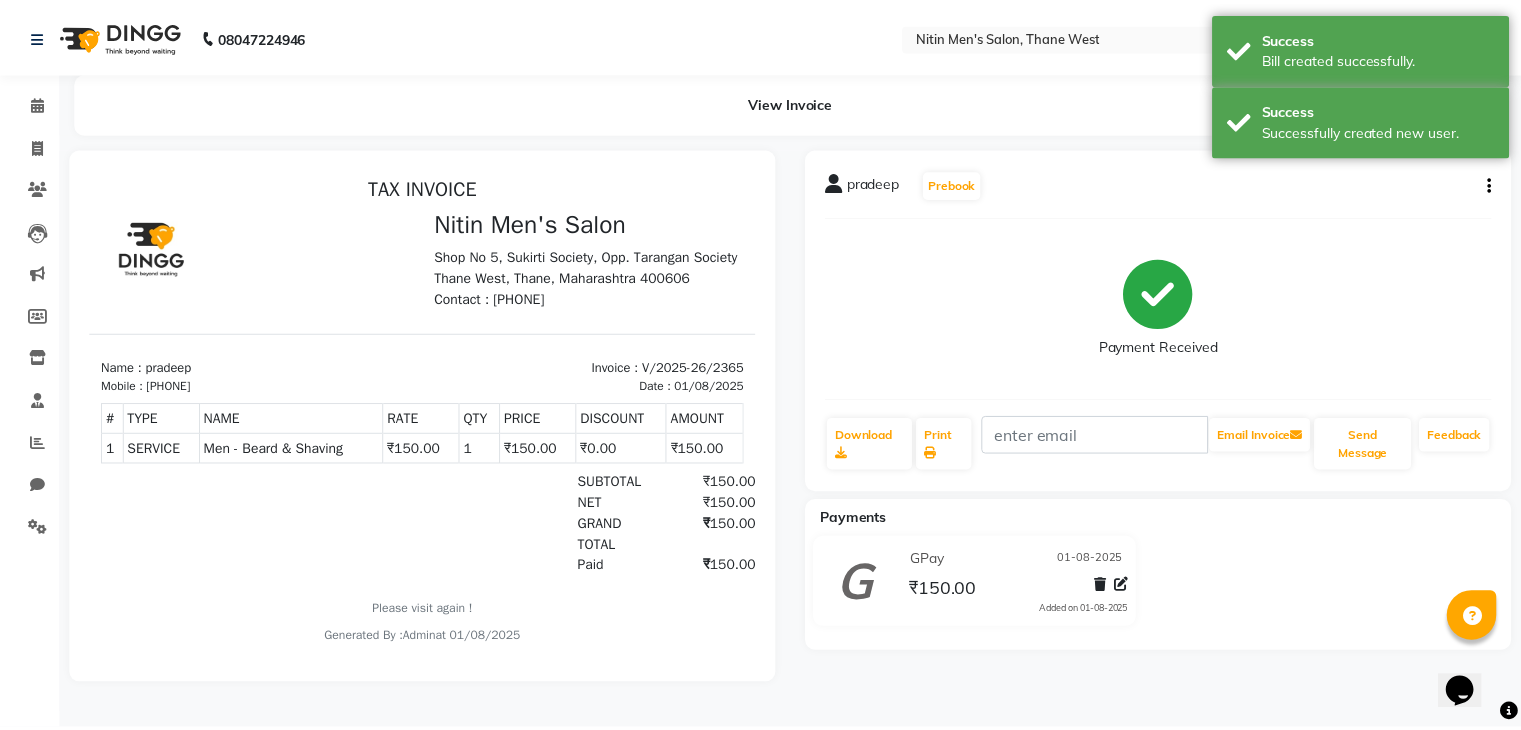 scroll, scrollTop: 0, scrollLeft: 0, axis: both 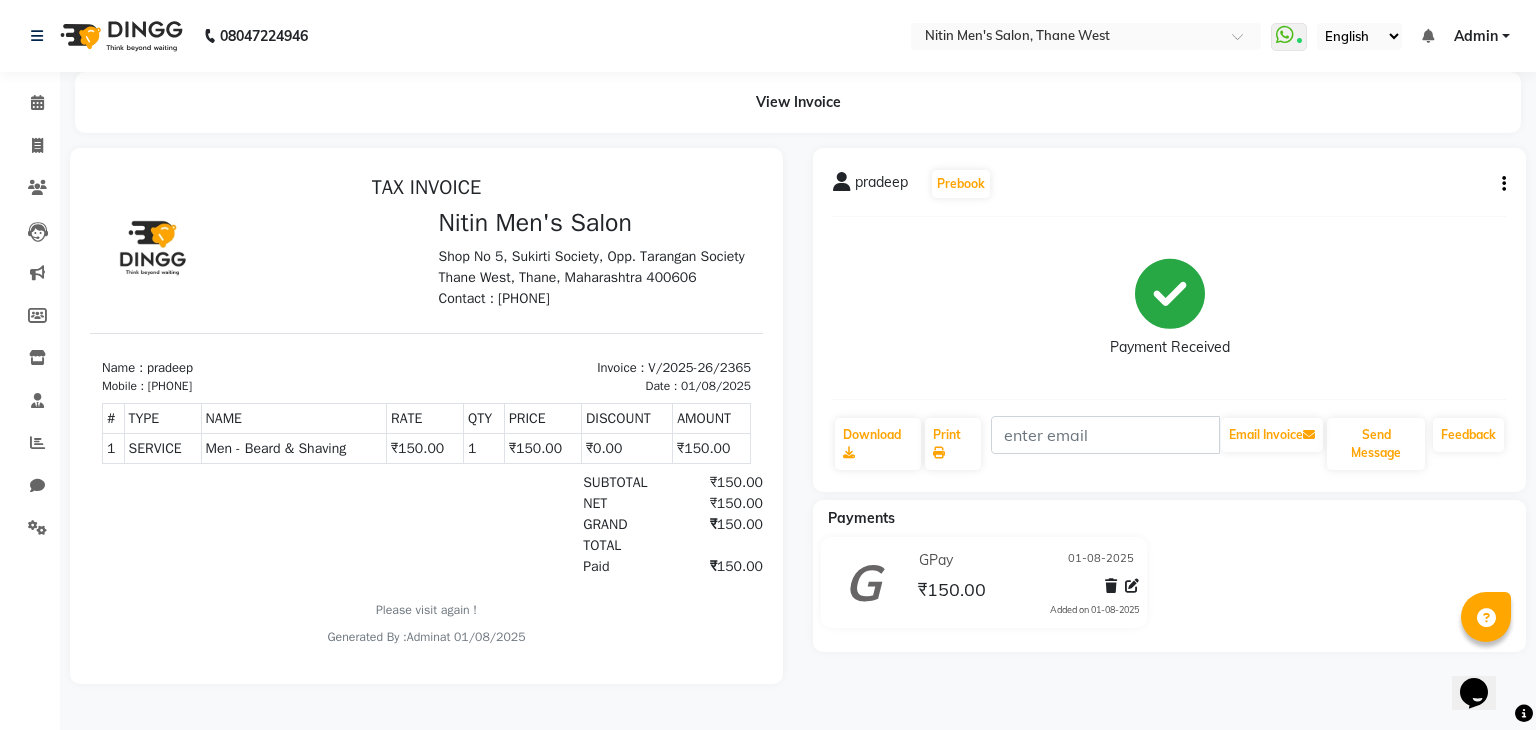 click on "Invoice" 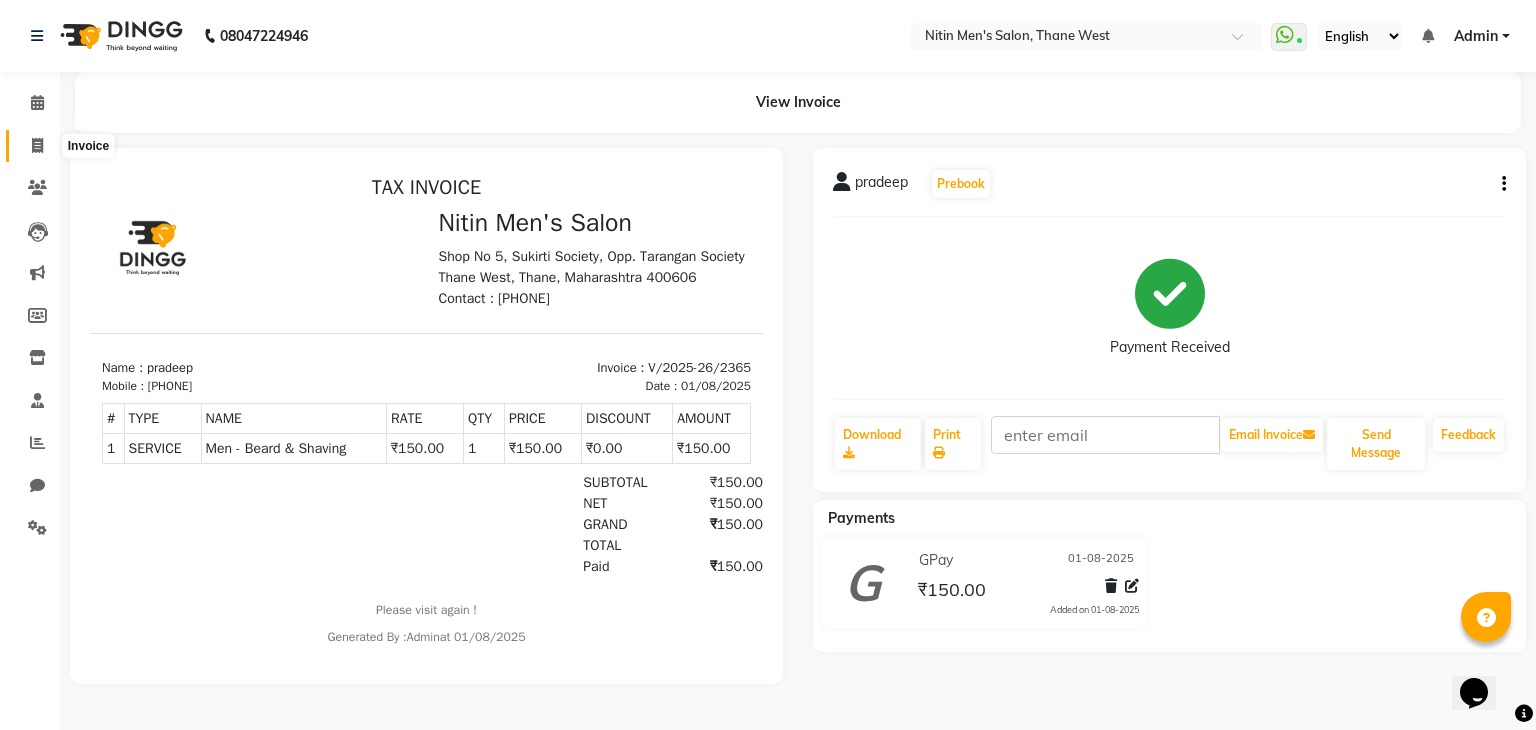 click 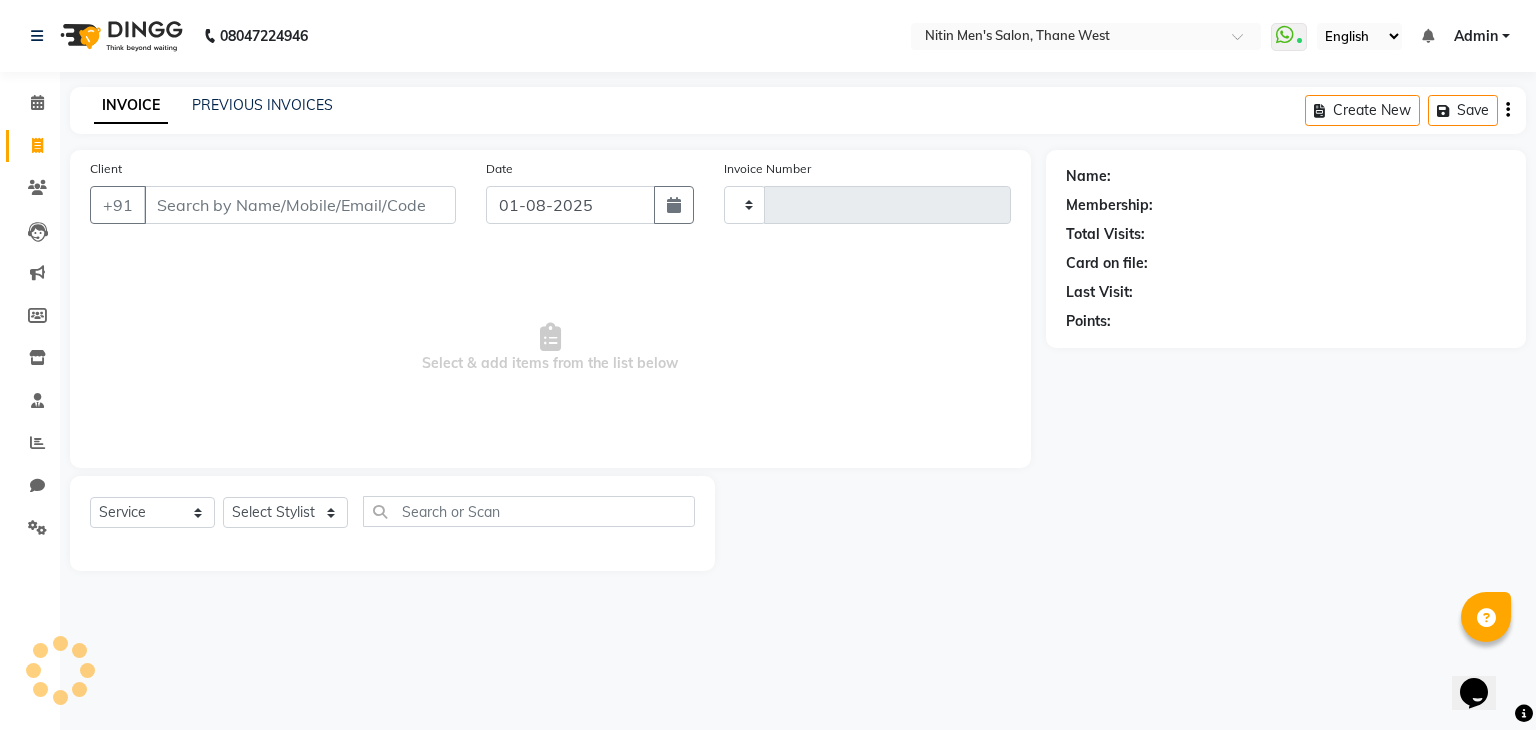 type on "2366" 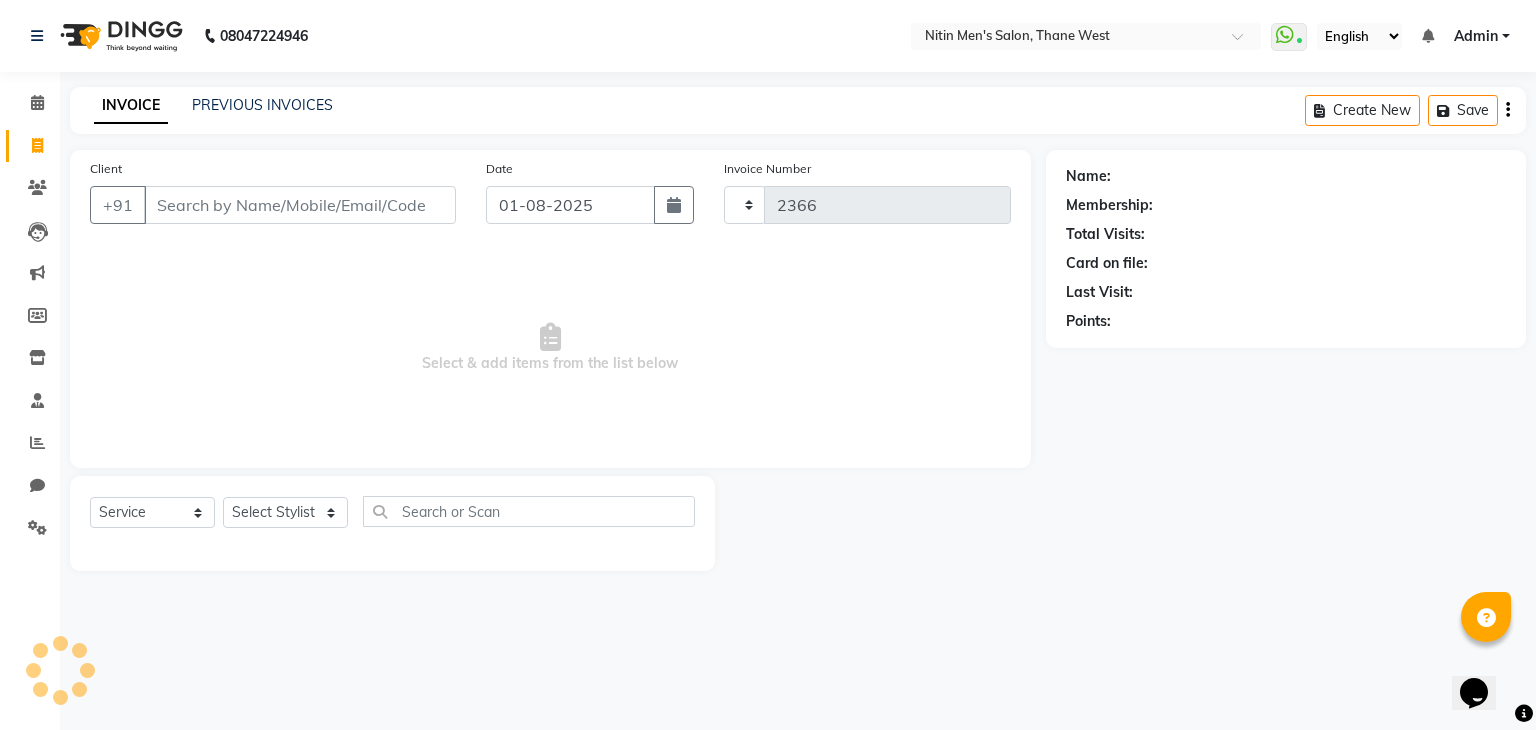 select on "7981" 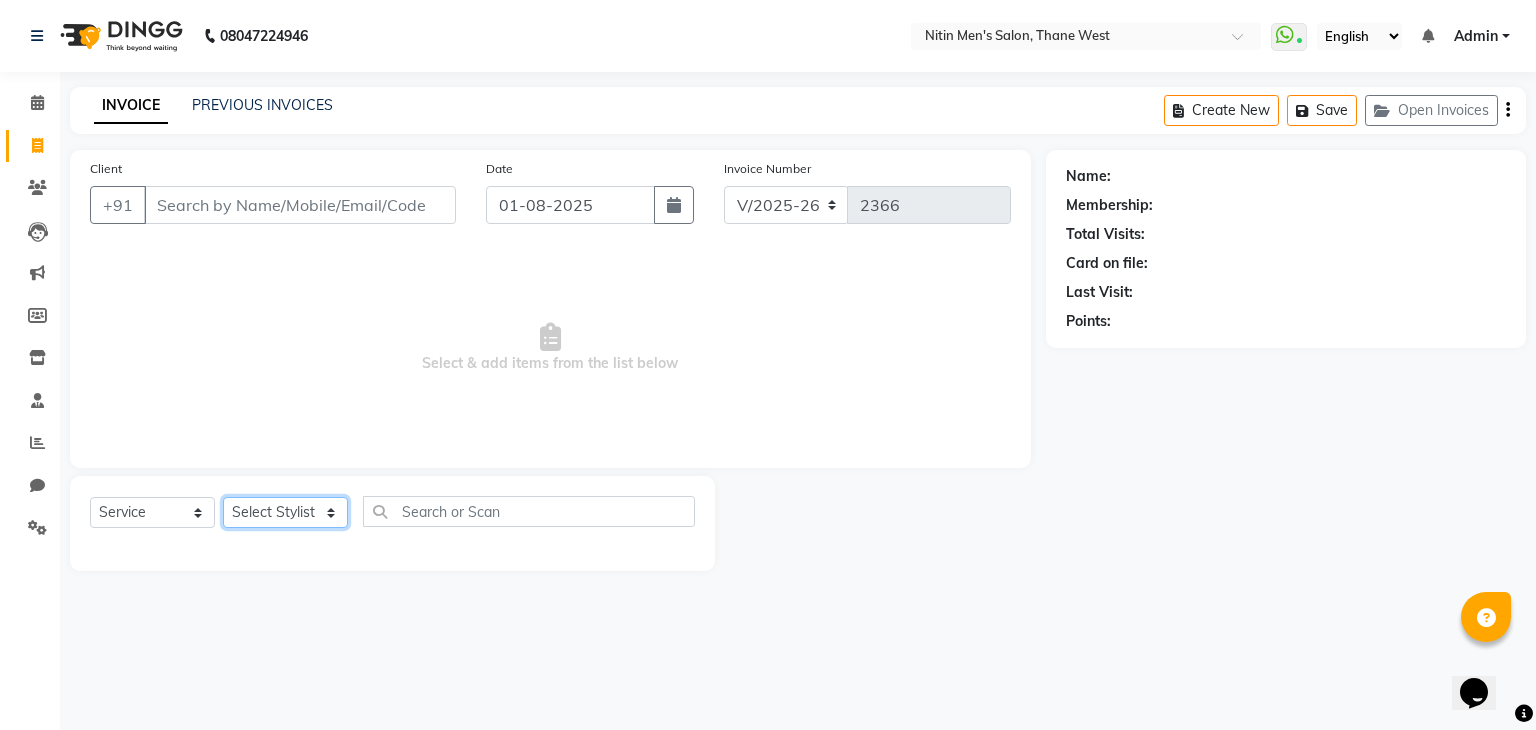 click on "Select Stylist [LAST] [LAST] [LAST] [LAST] [LAST] [LAST] [LAST] [LAST] [LAST] [LAST] [LAST] [LAST]" 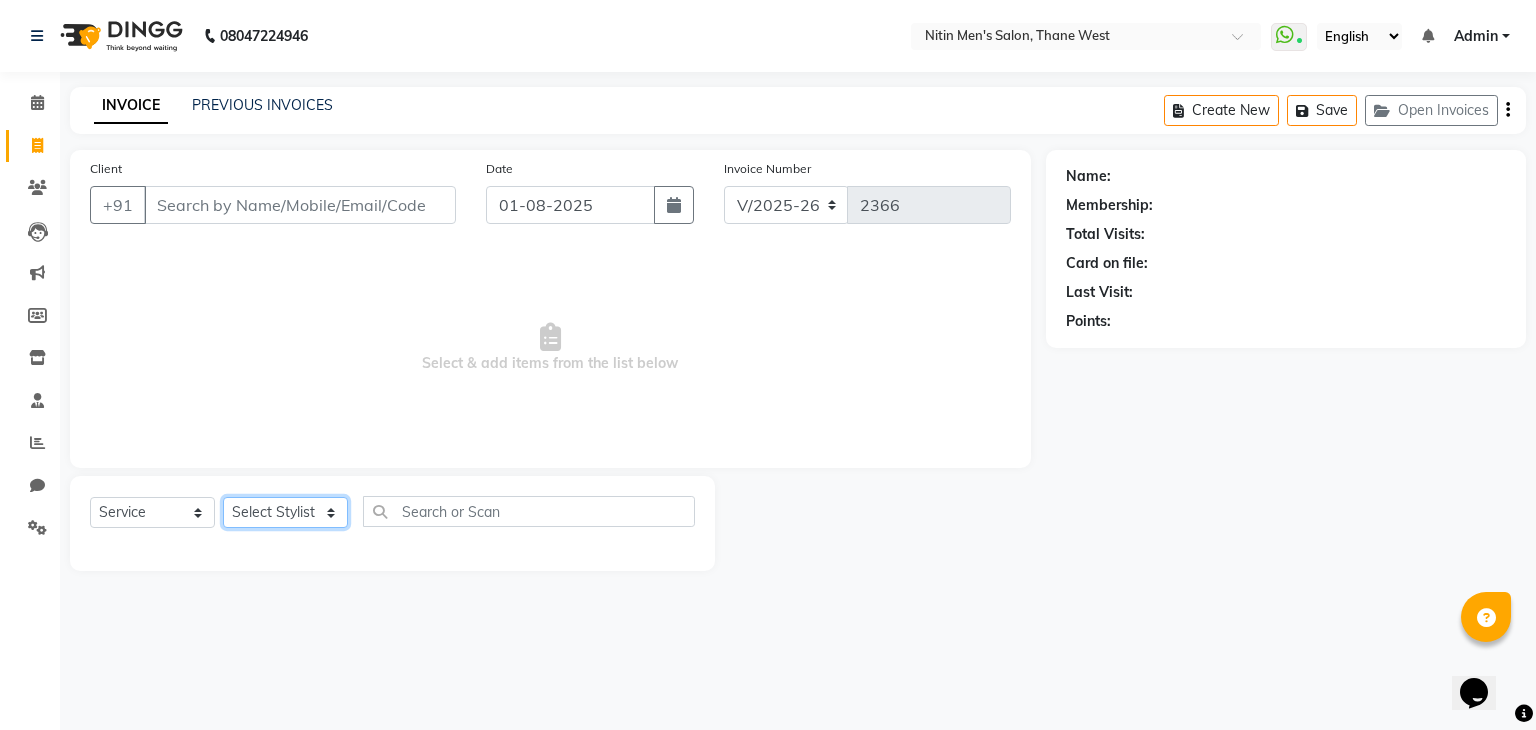 select on "75699" 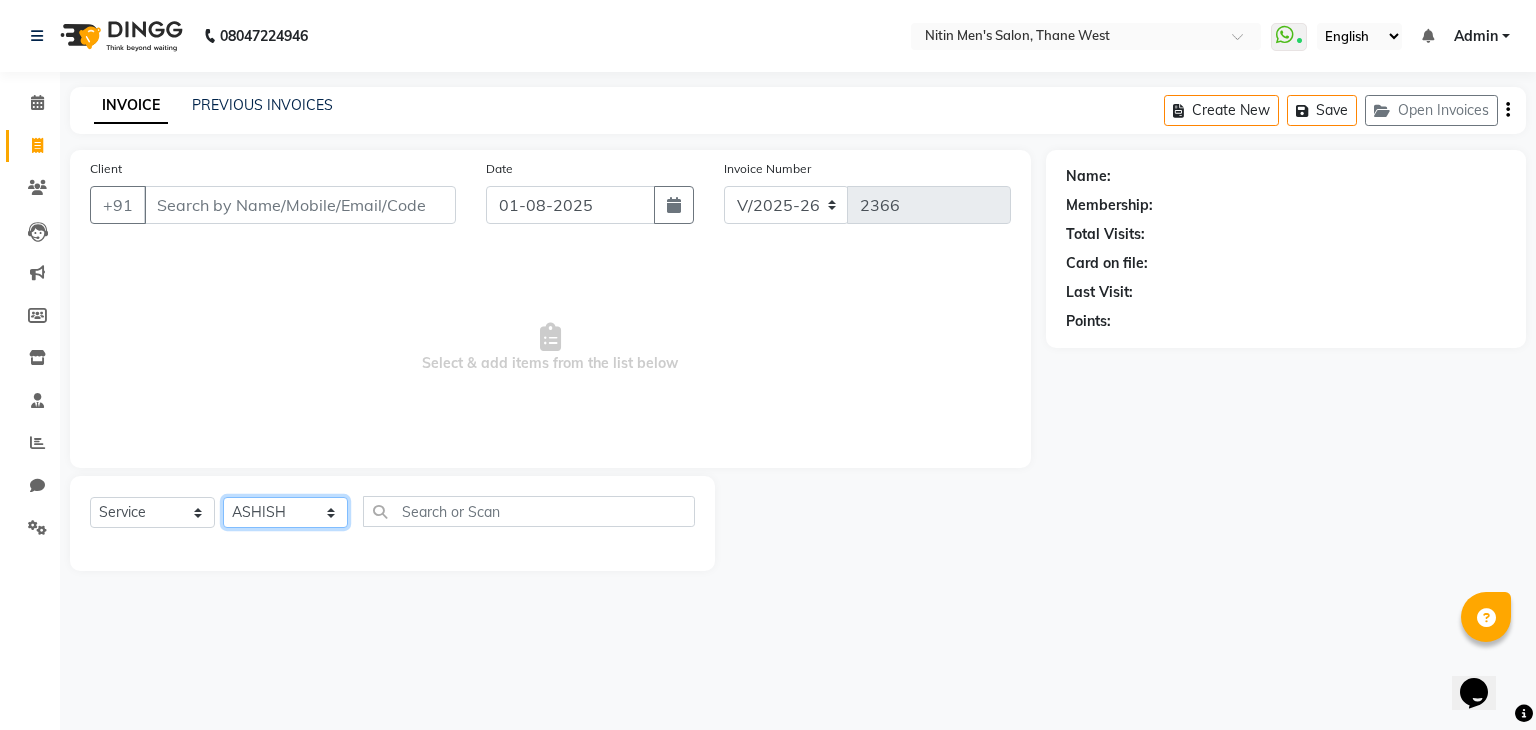 click on "Select Stylist [LAST] [LAST] [LAST] [LAST] [LAST] [LAST] [LAST] [LAST] [LAST] [LAST] [LAST] [LAST]" 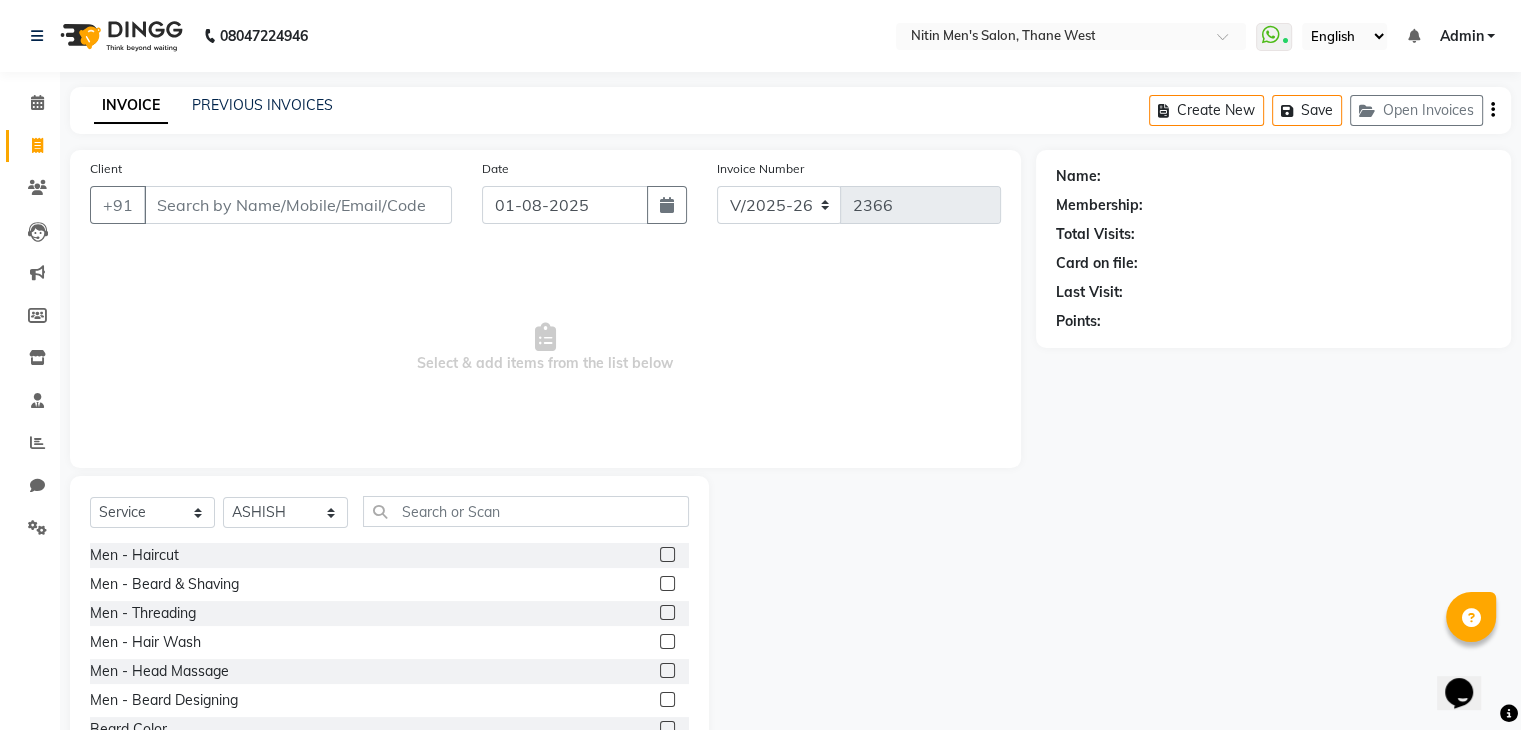click 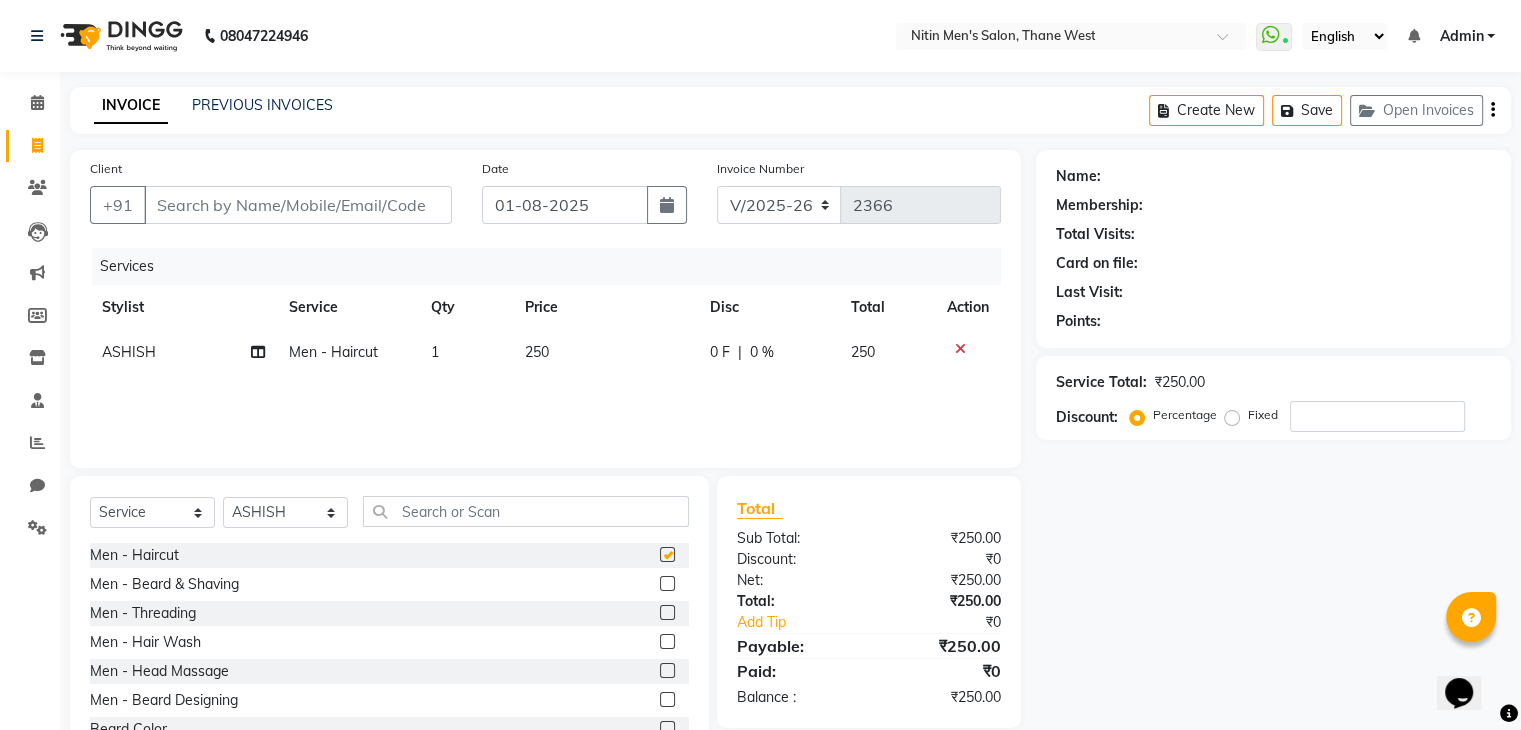 checkbox on "false" 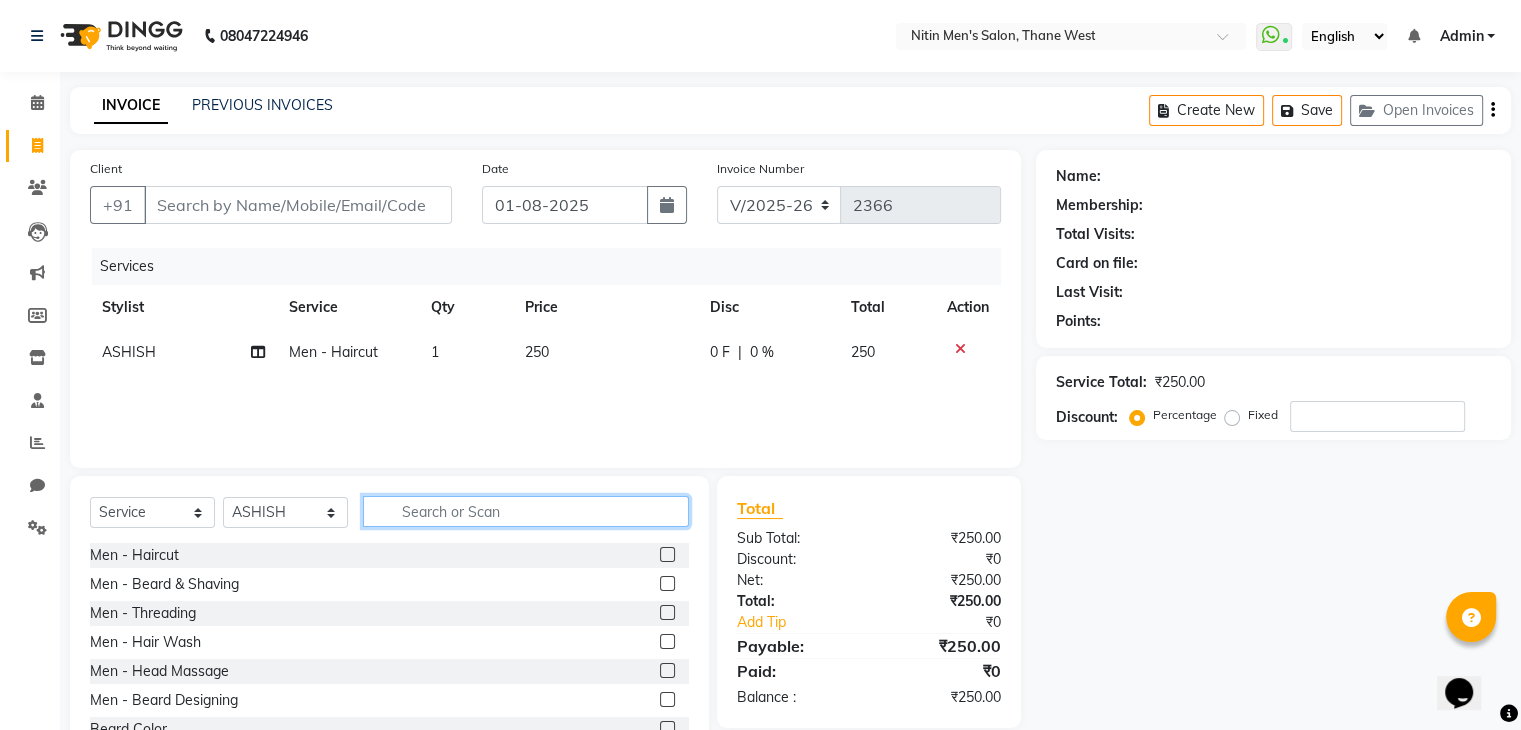 click 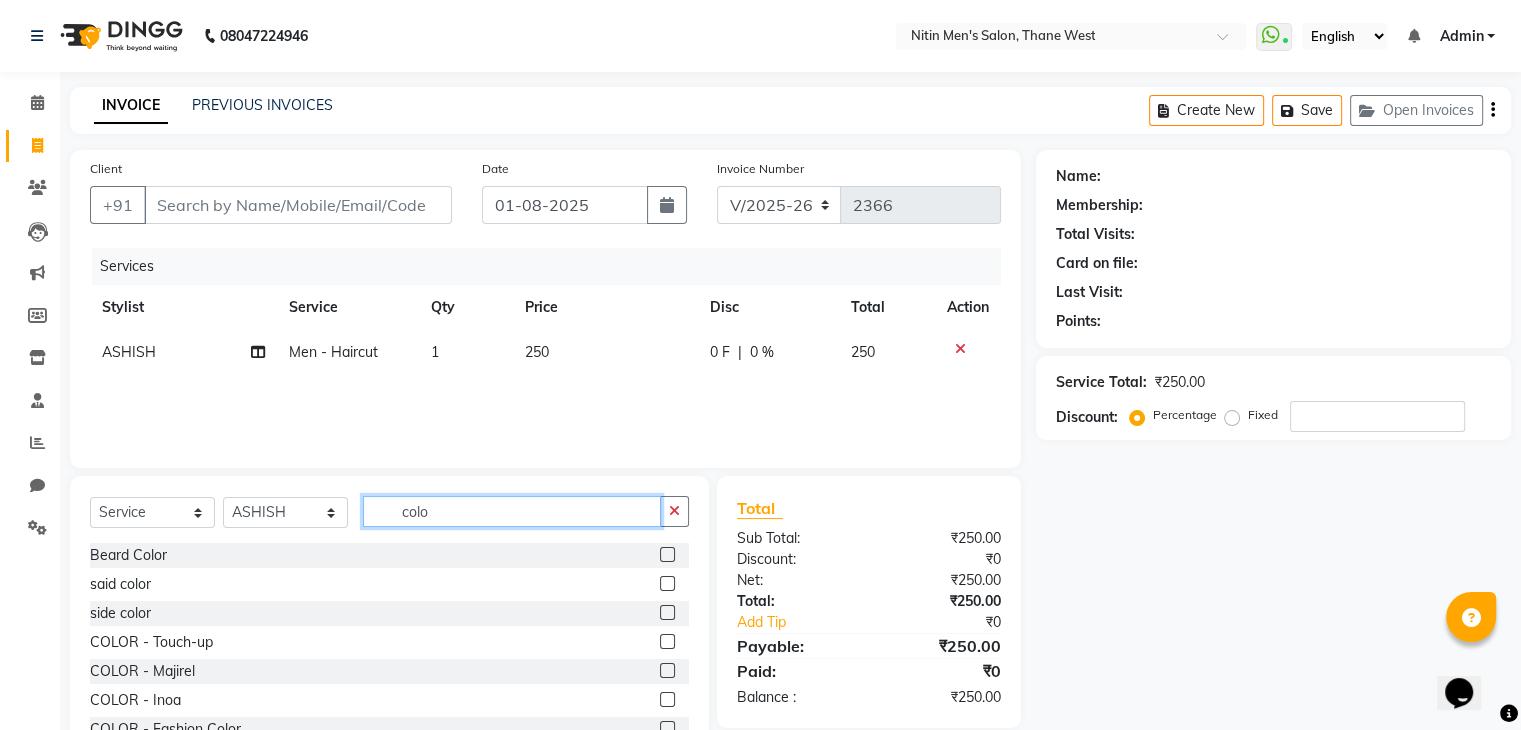 type on "colo" 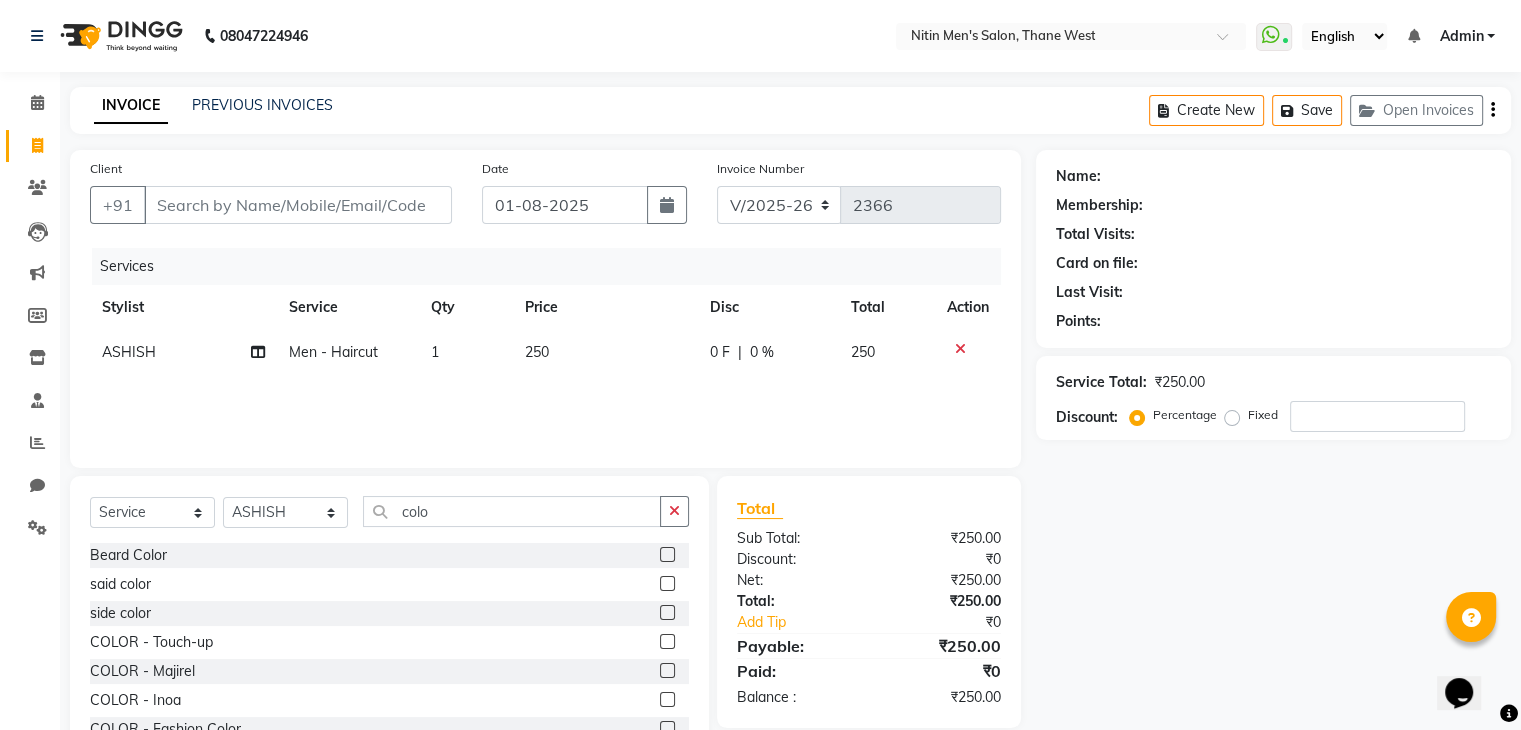 click 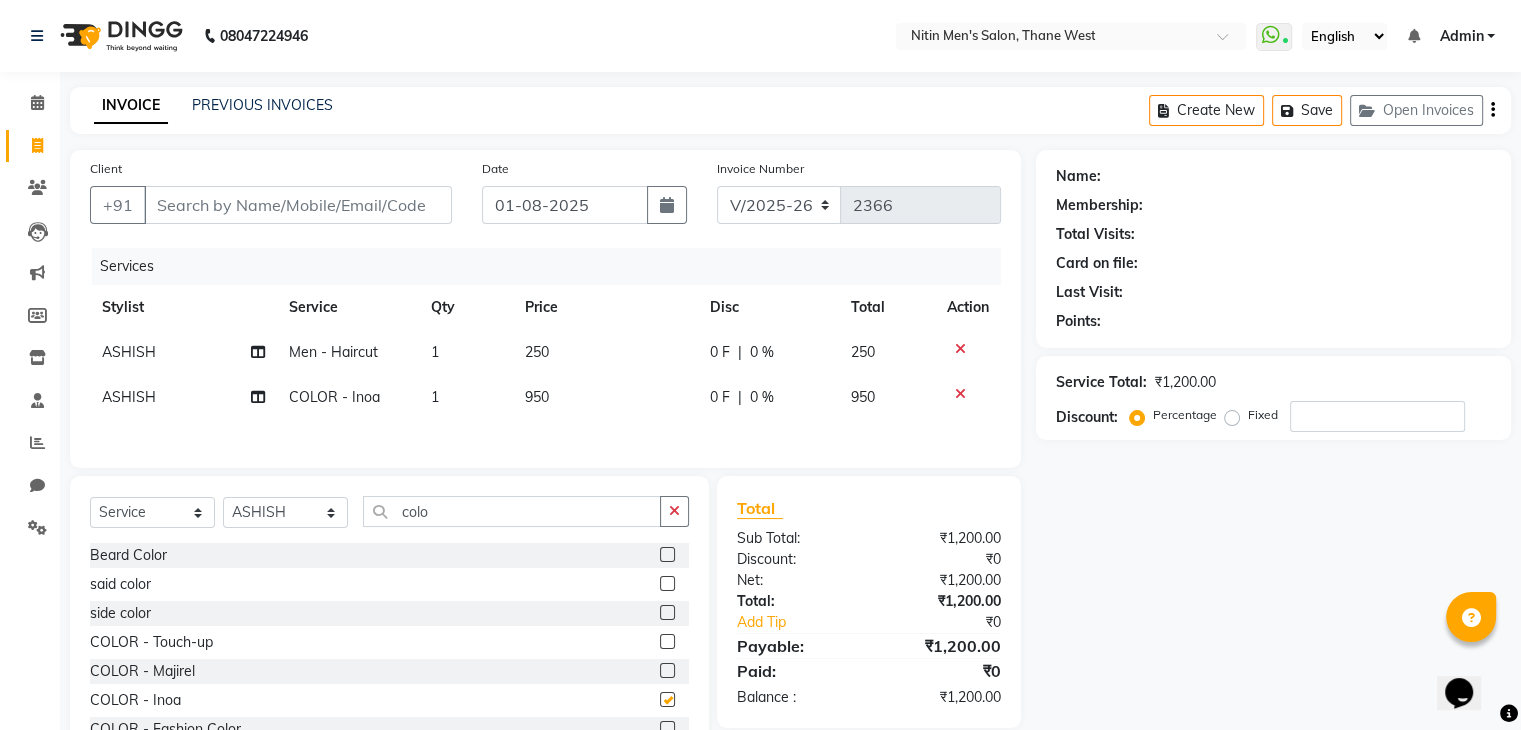 checkbox on "false" 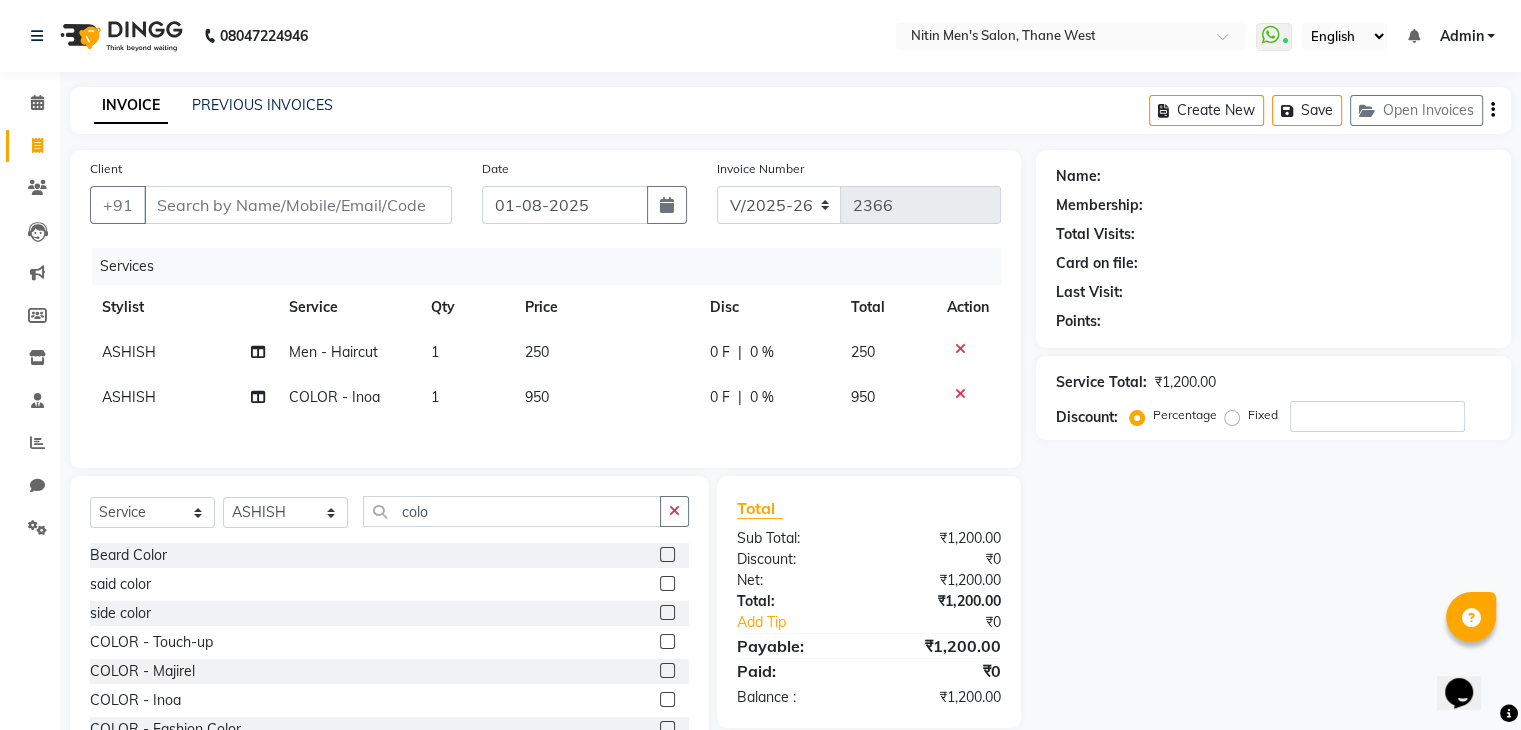 click 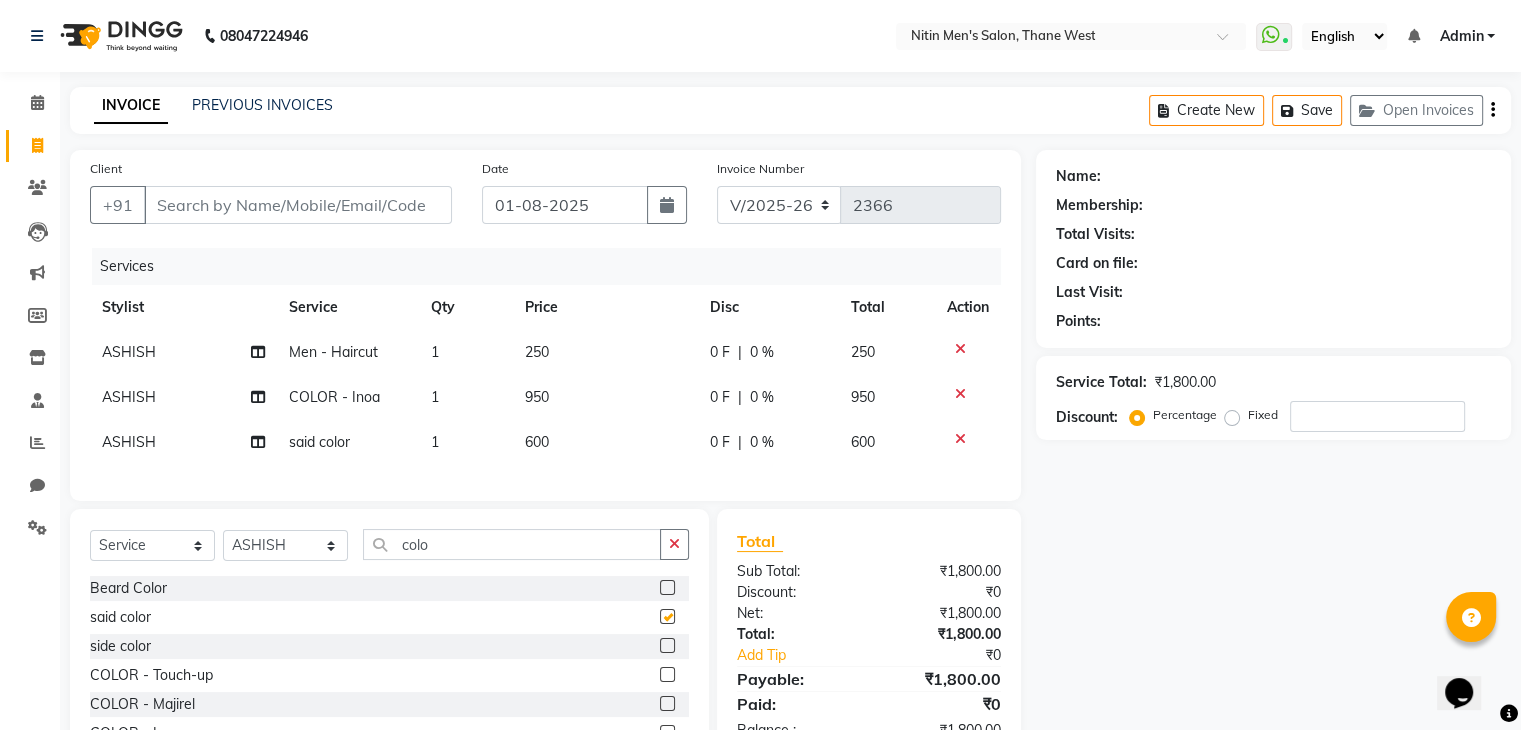 checkbox on "false" 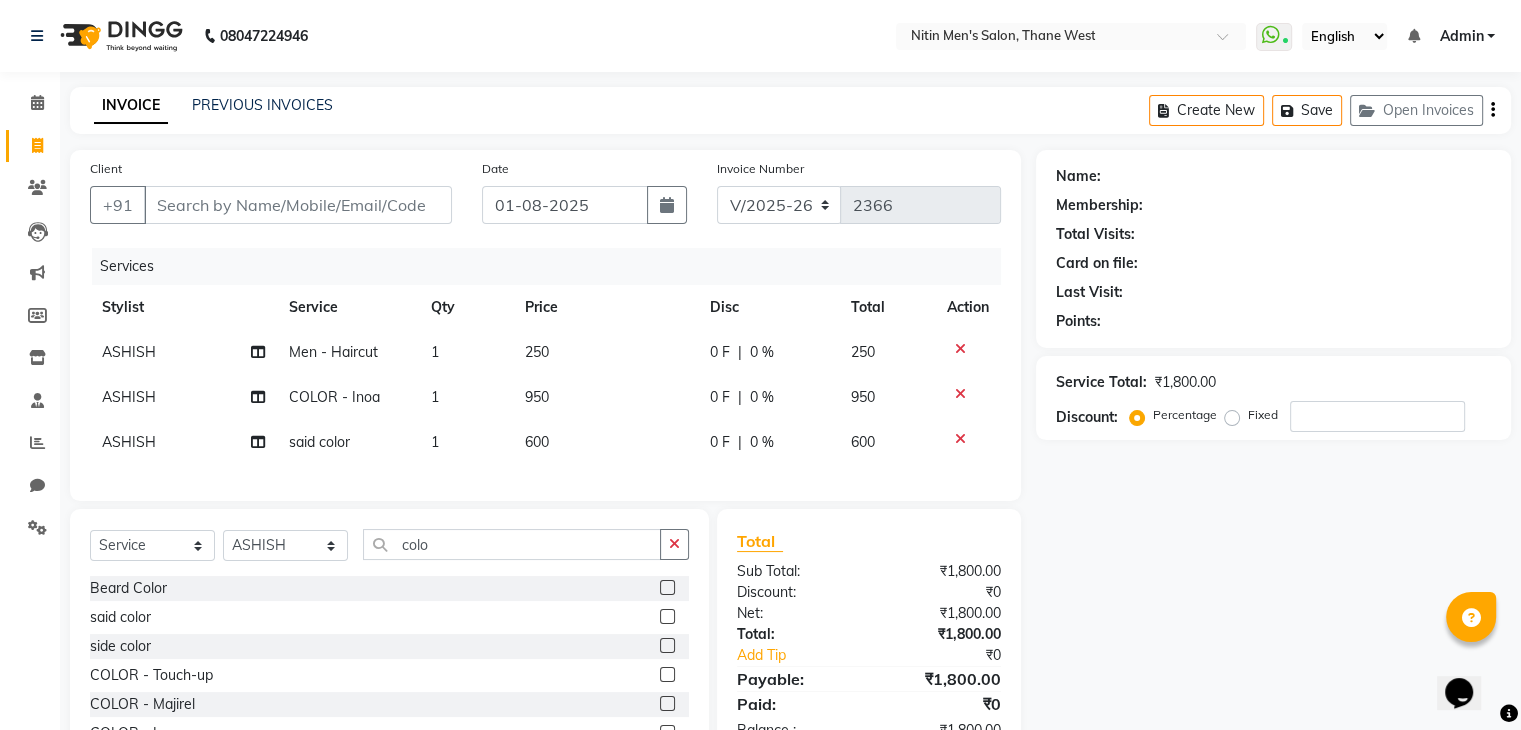scroll, scrollTop: 120, scrollLeft: 0, axis: vertical 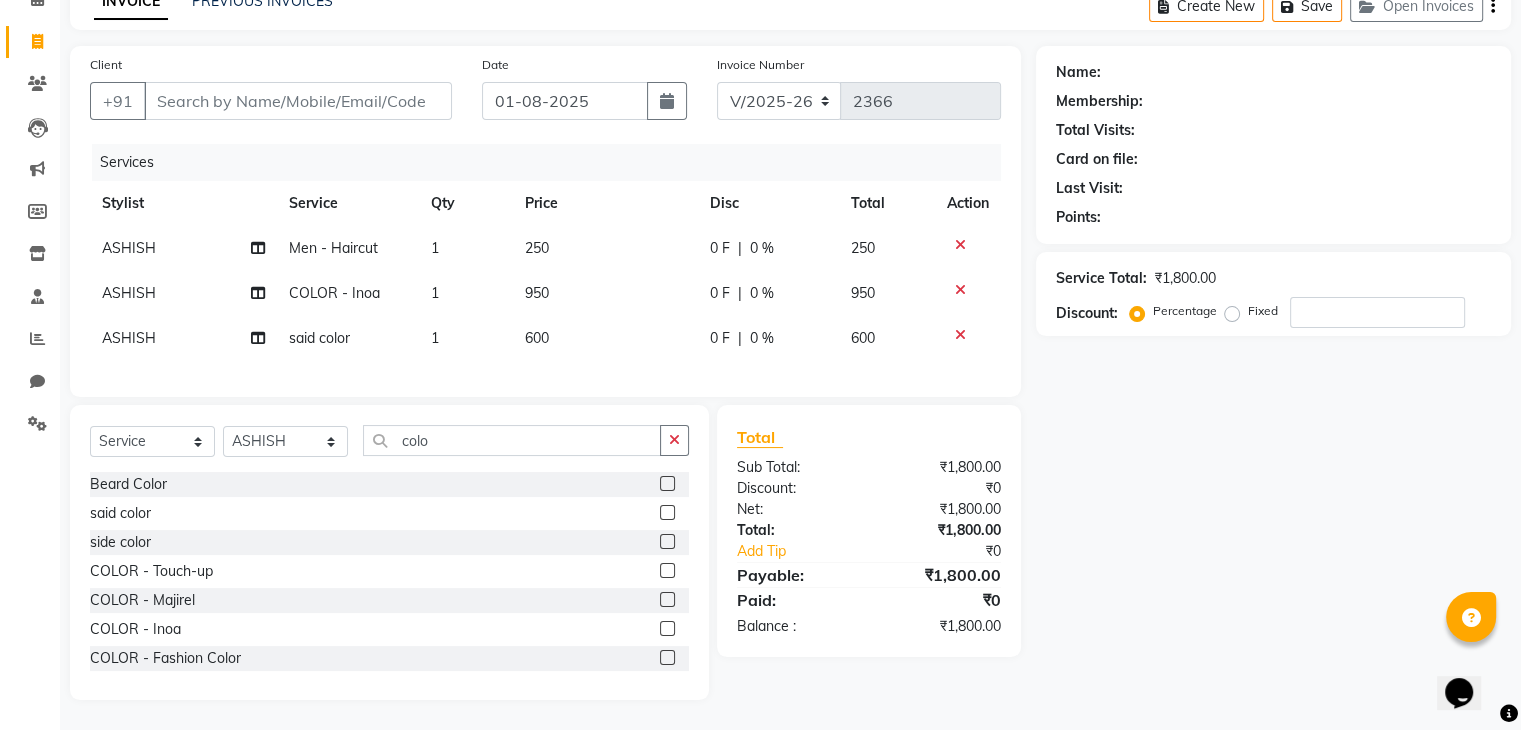 click 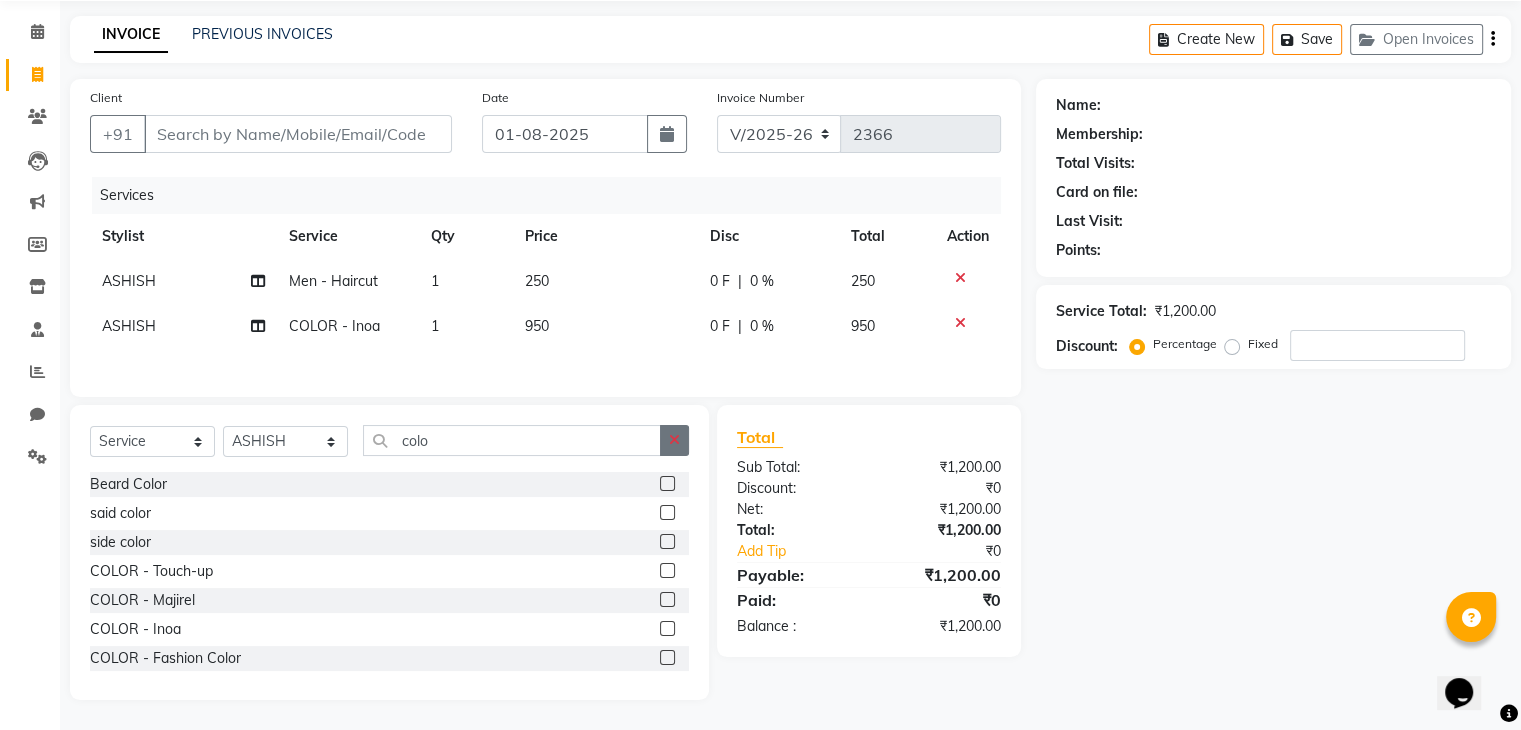 click 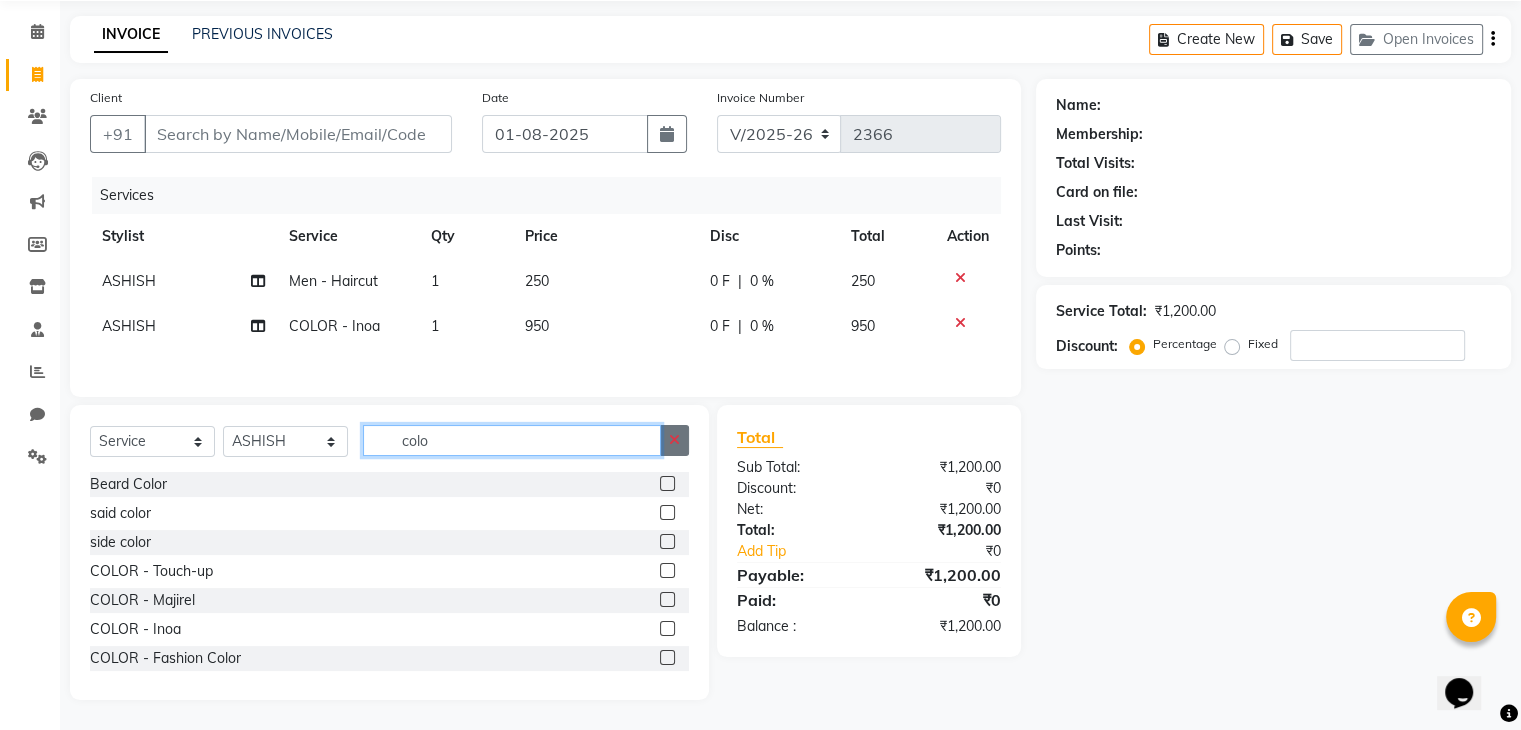type 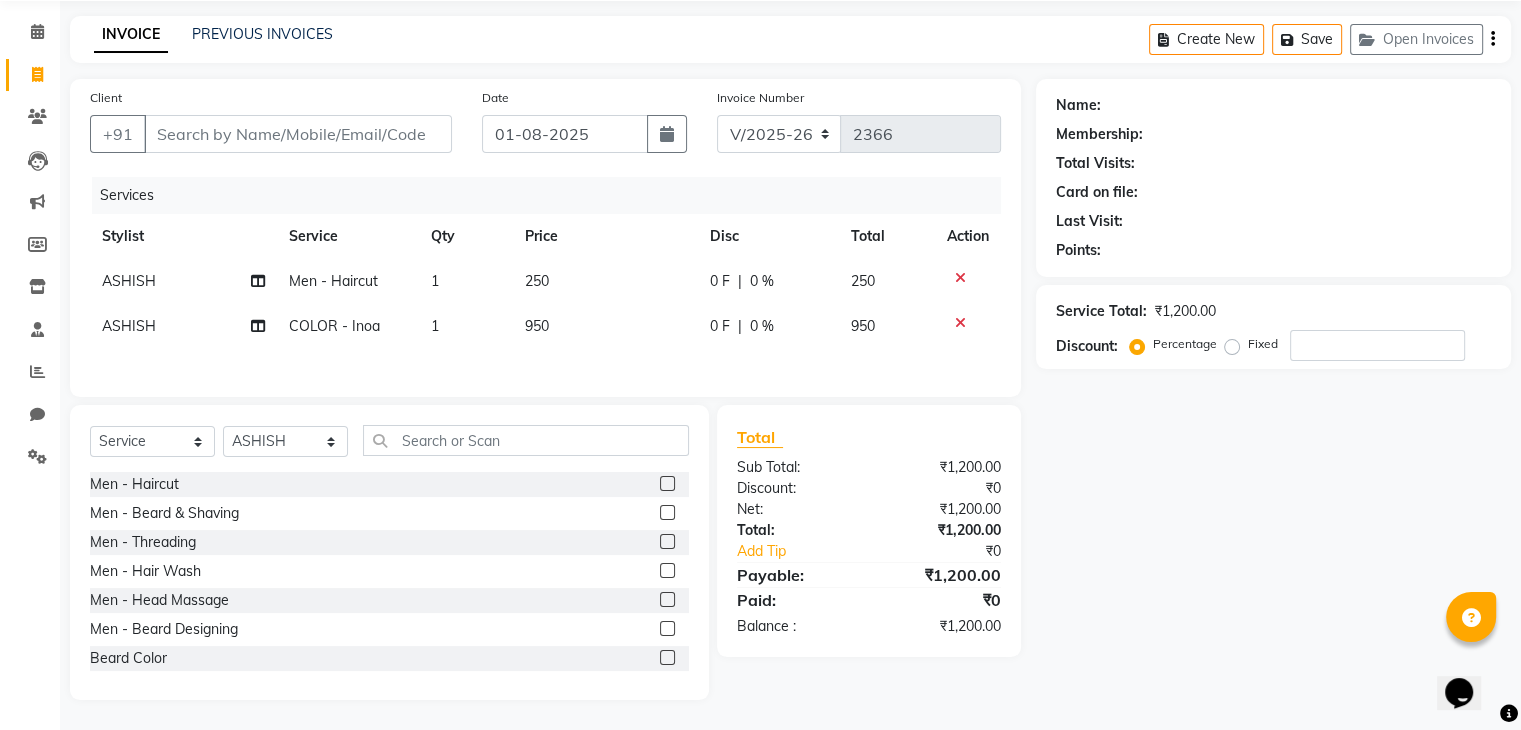 click 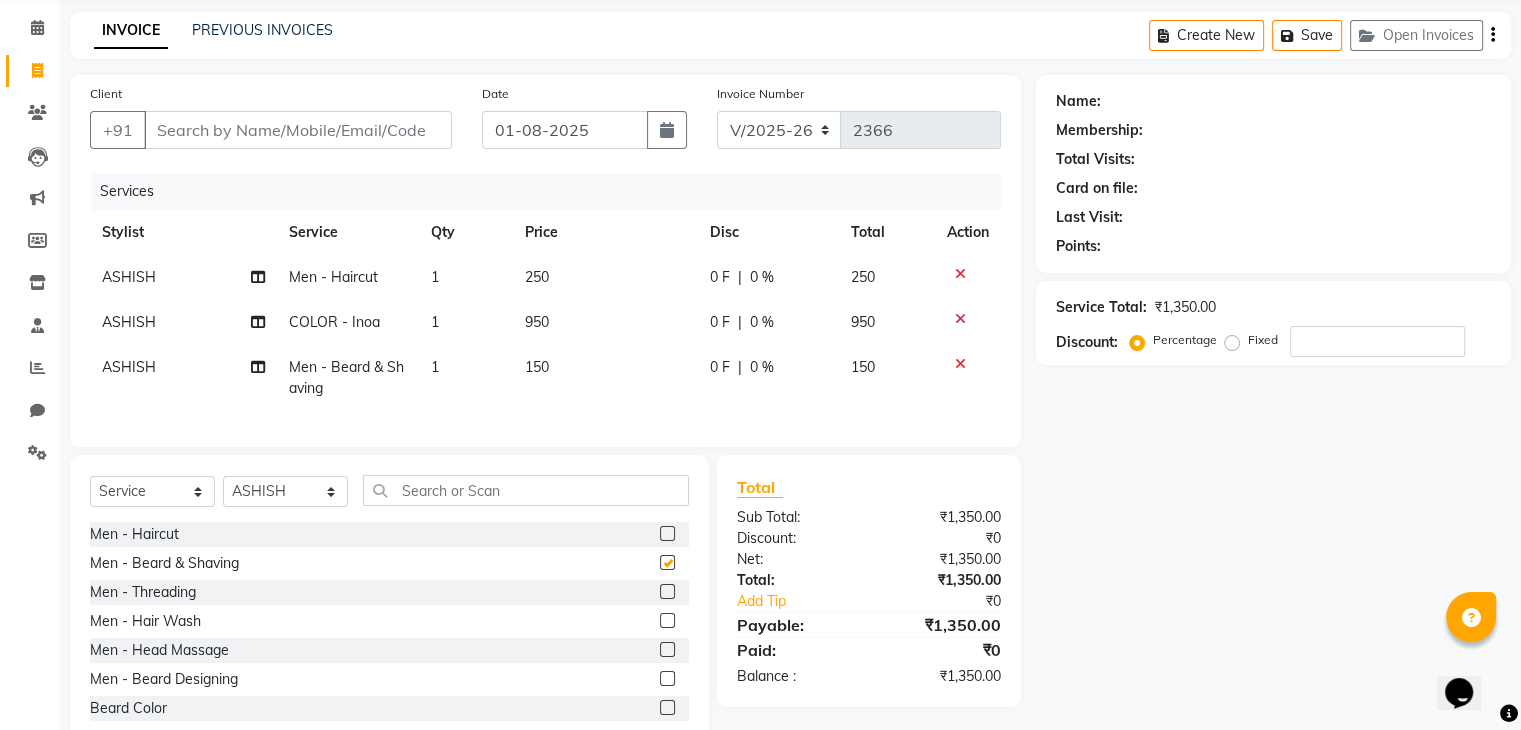 checkbox on "false" 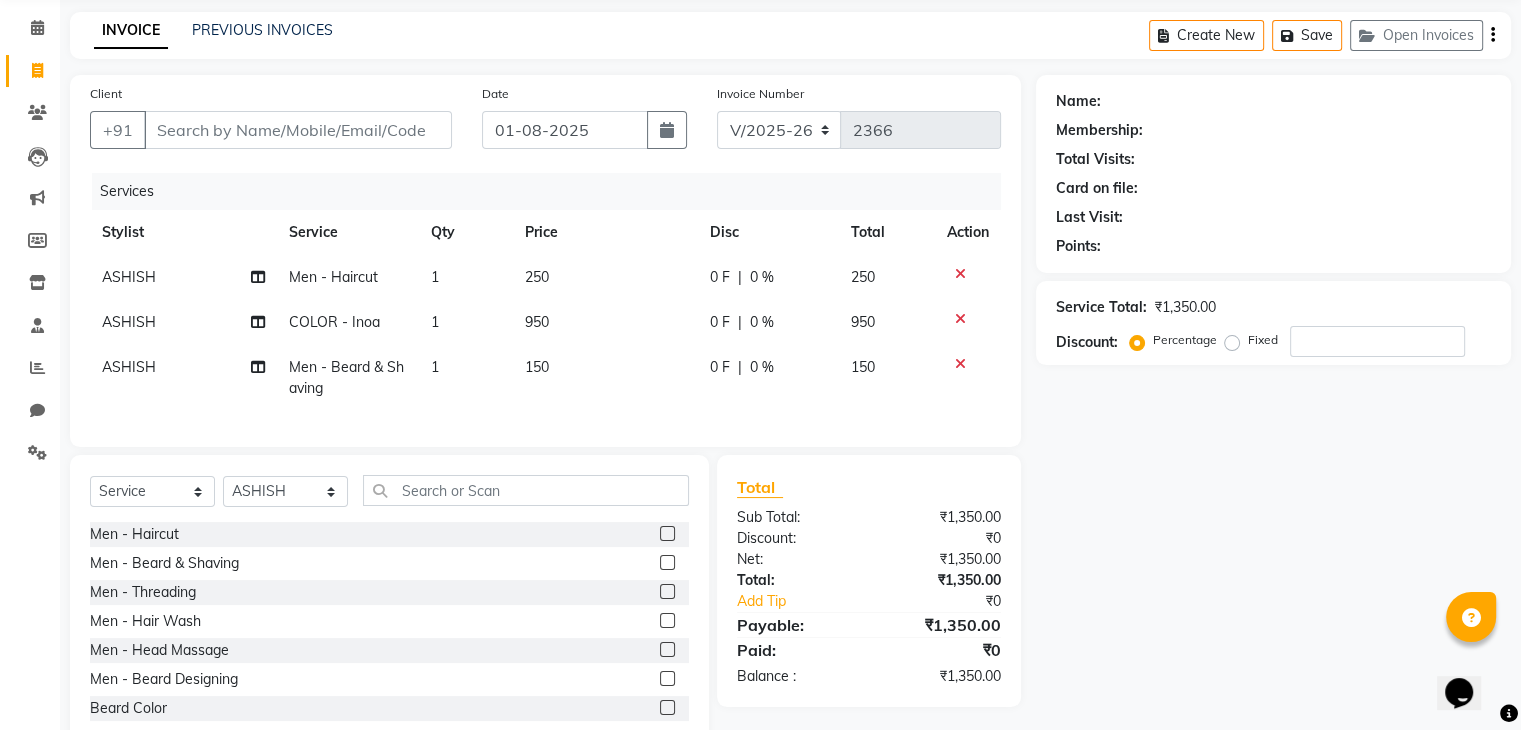 scroll, scrollTop: 141, scrollLeft: 0, axis: vertical 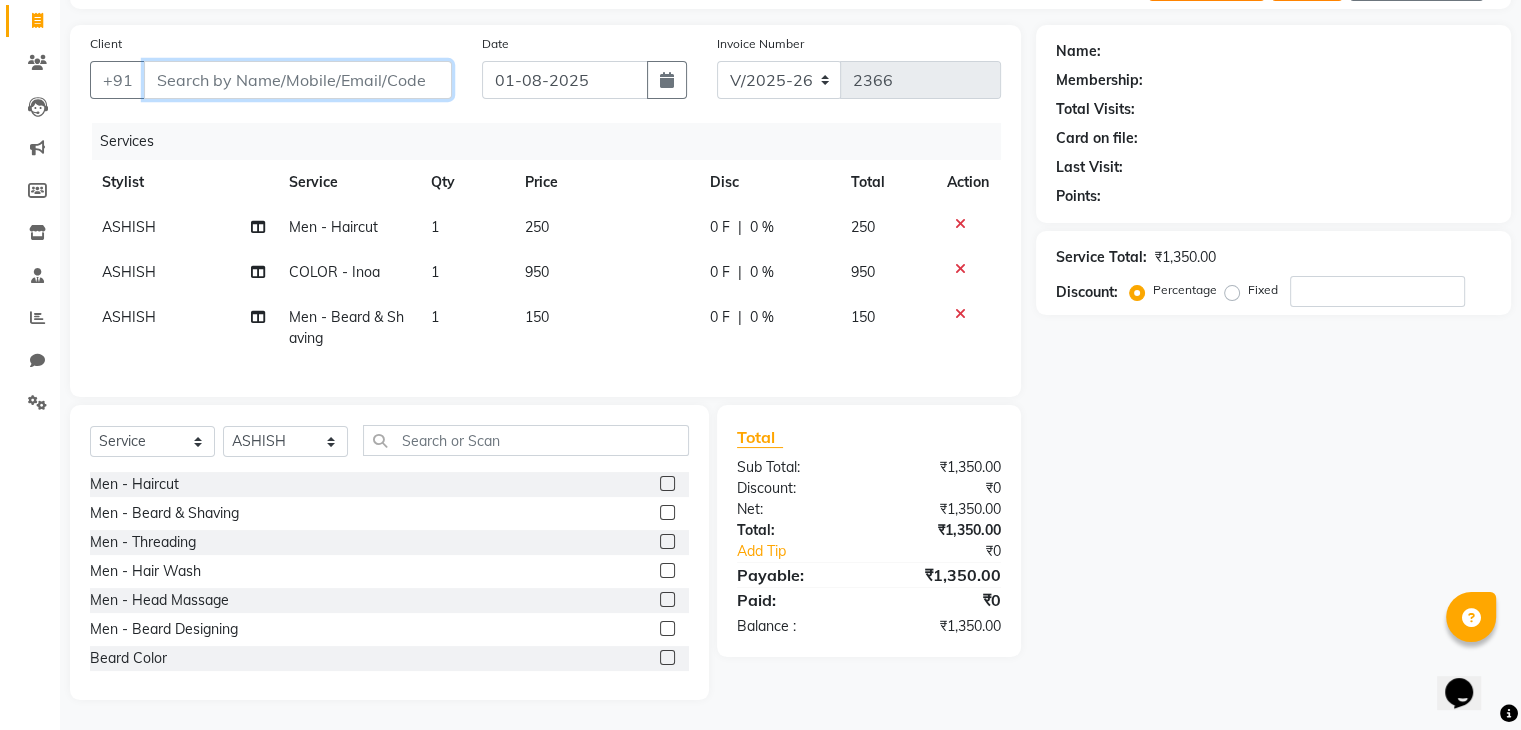 click on "Client" at bounding box center (298, 80) 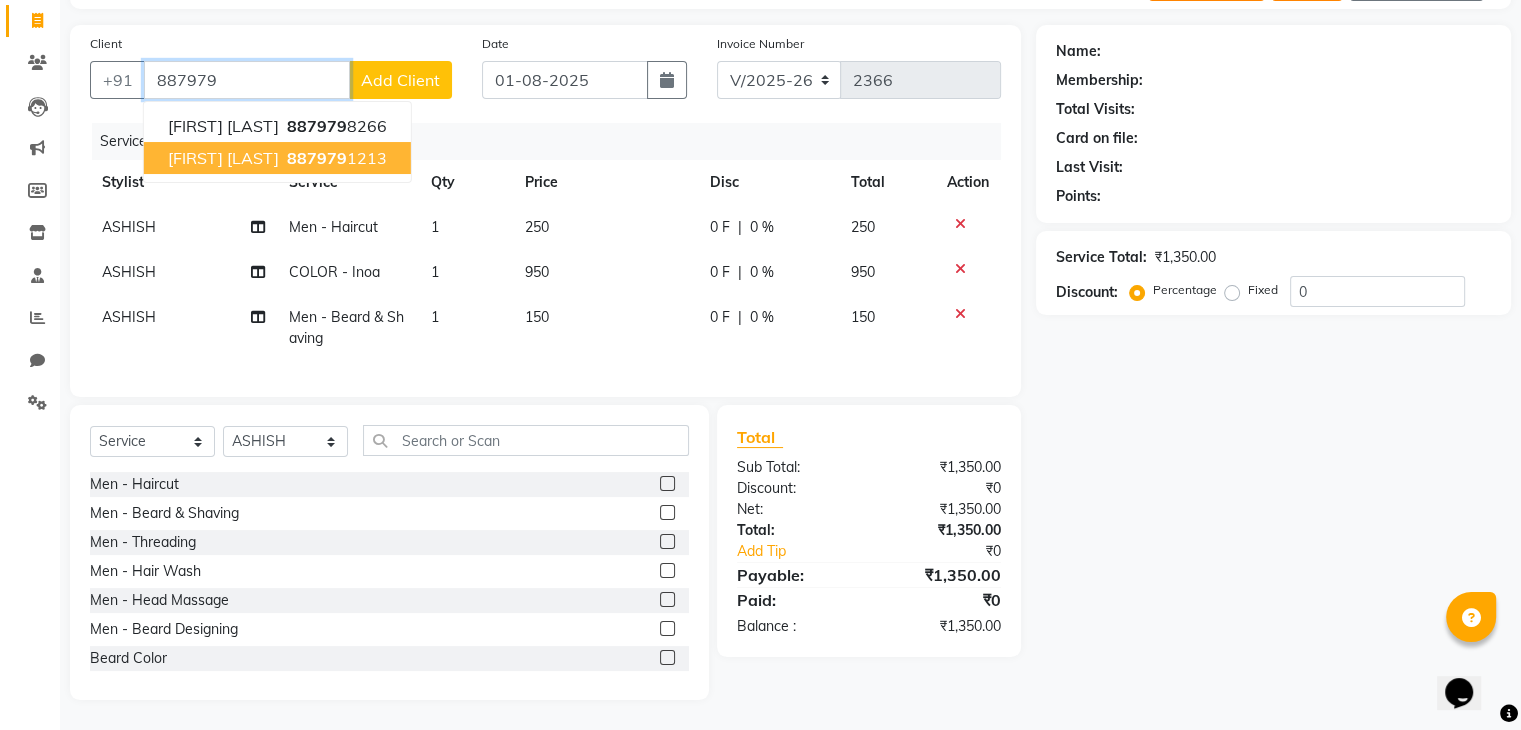 click on "[FIRST] [LAST]" at bounding box center (223, 158) 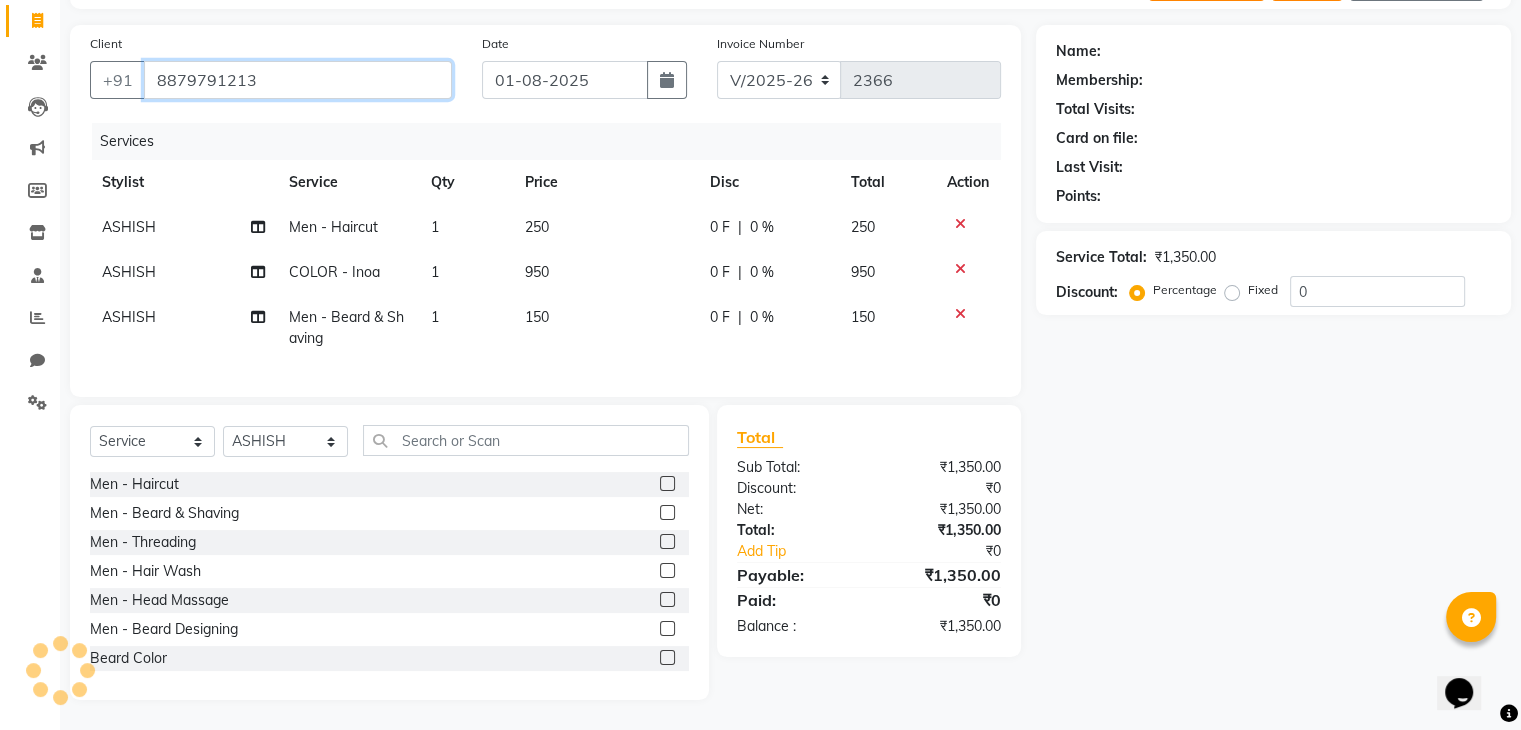type on "8879791213" 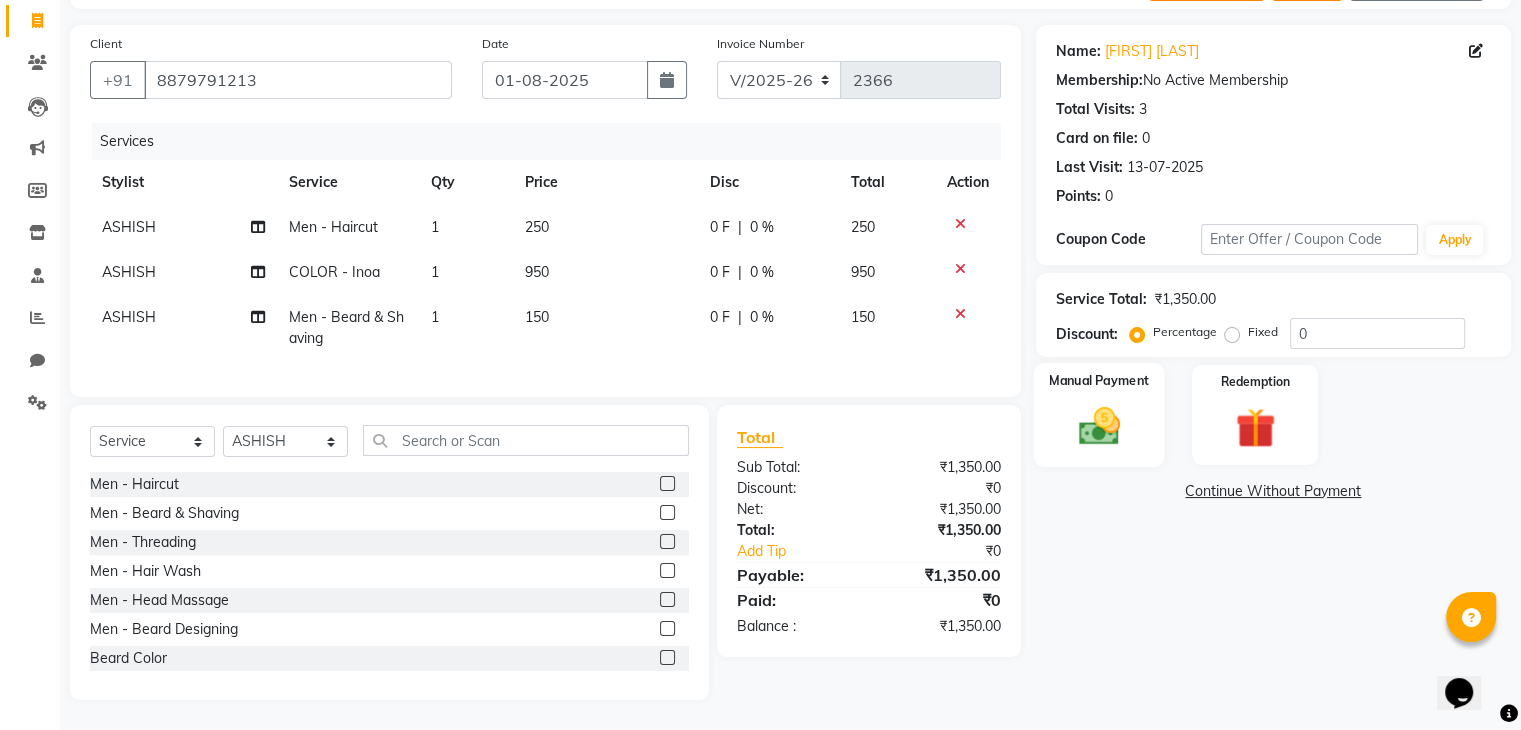 click on "Manual Payment" 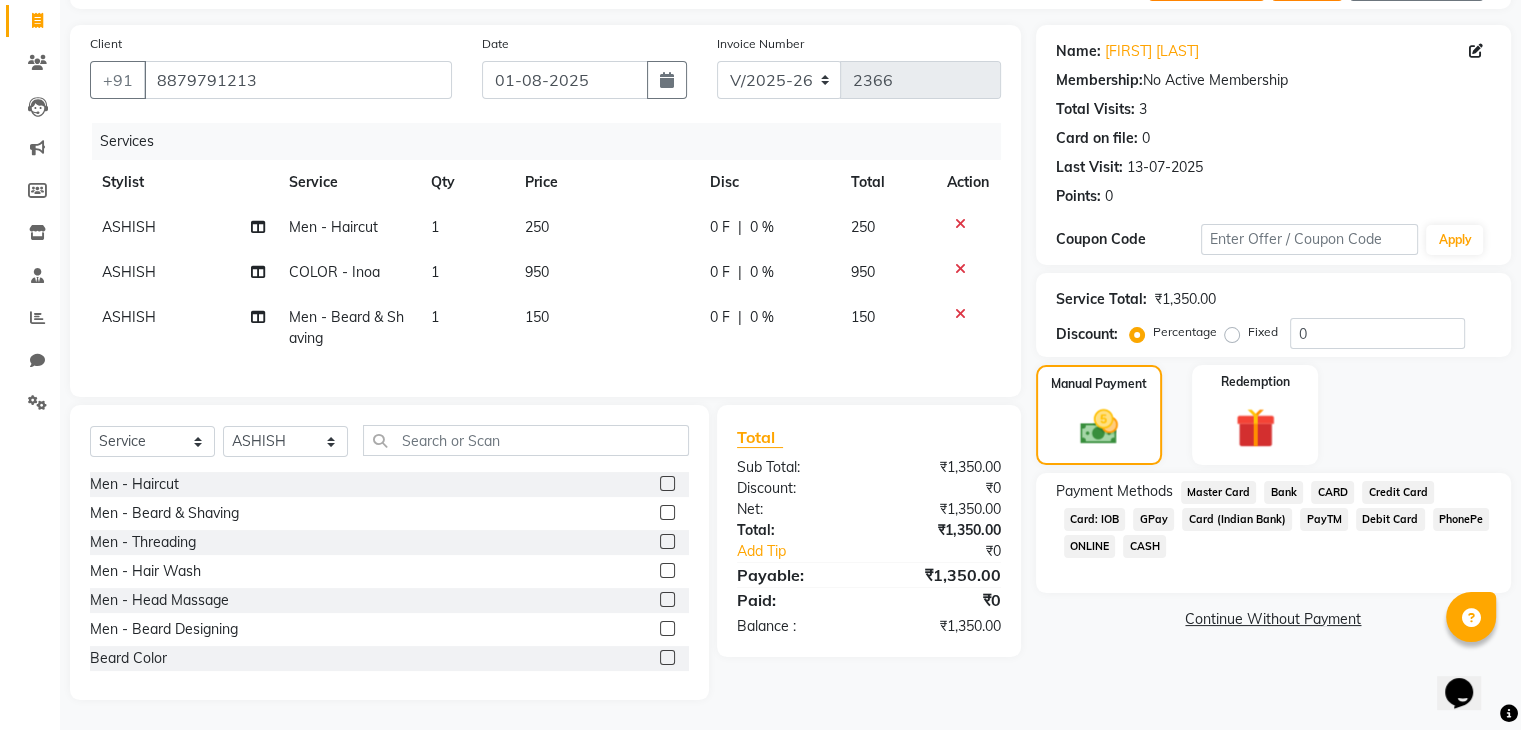 click on "GPay" 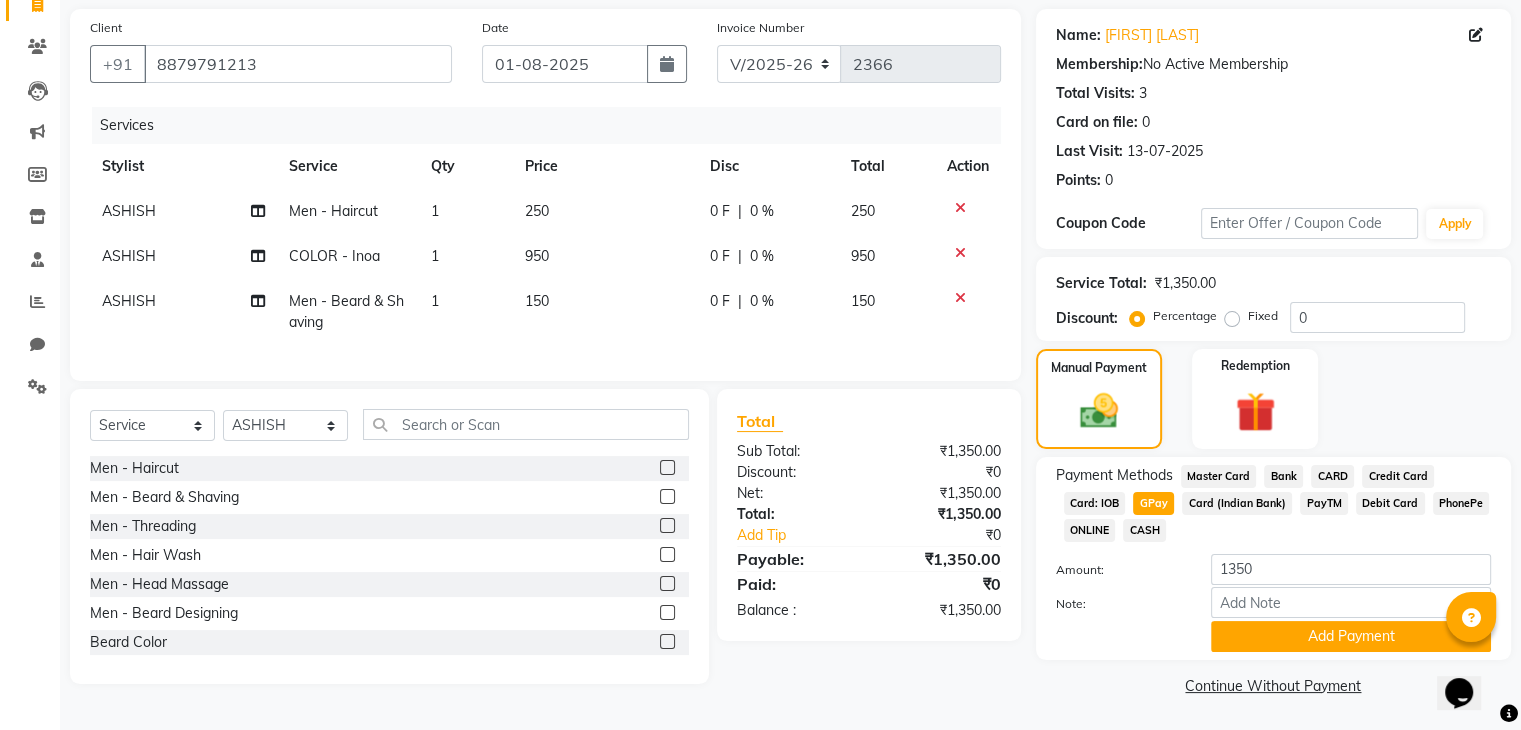 scroll, scrollTop: 145, scrollLeft: 0, axis: vertical 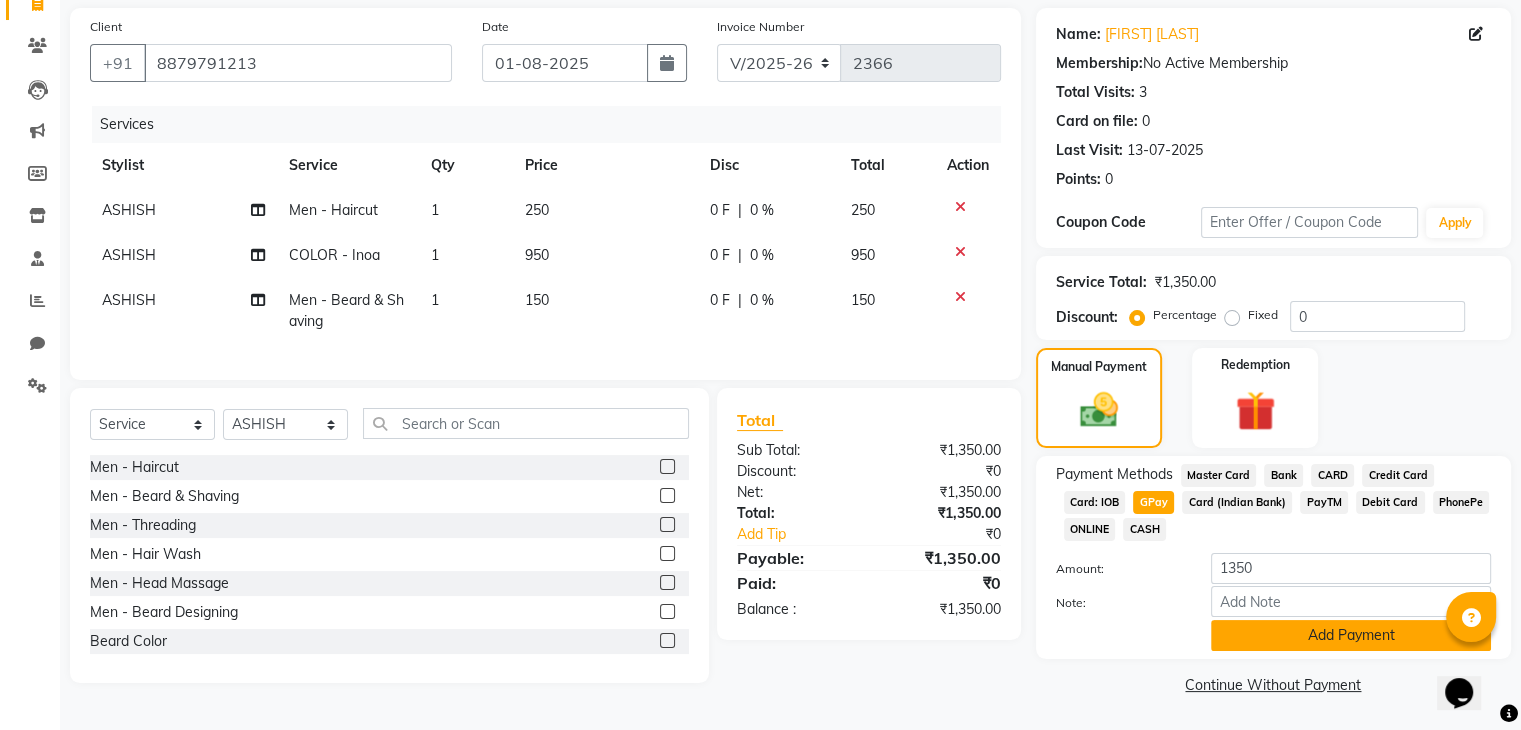 click on "Add Payment" 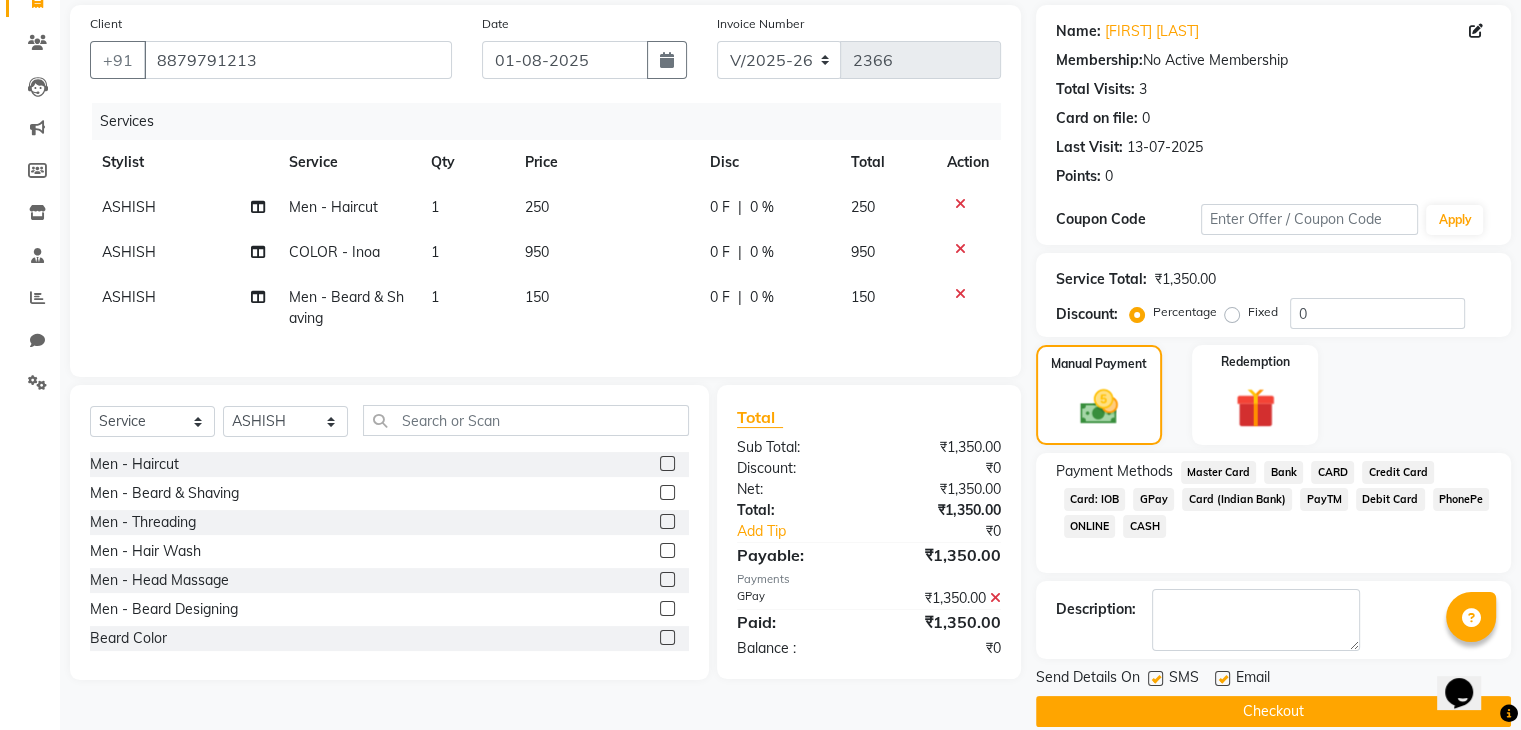 scroll, scrollTop: 171, scrollLeft: 0, axis: vertical 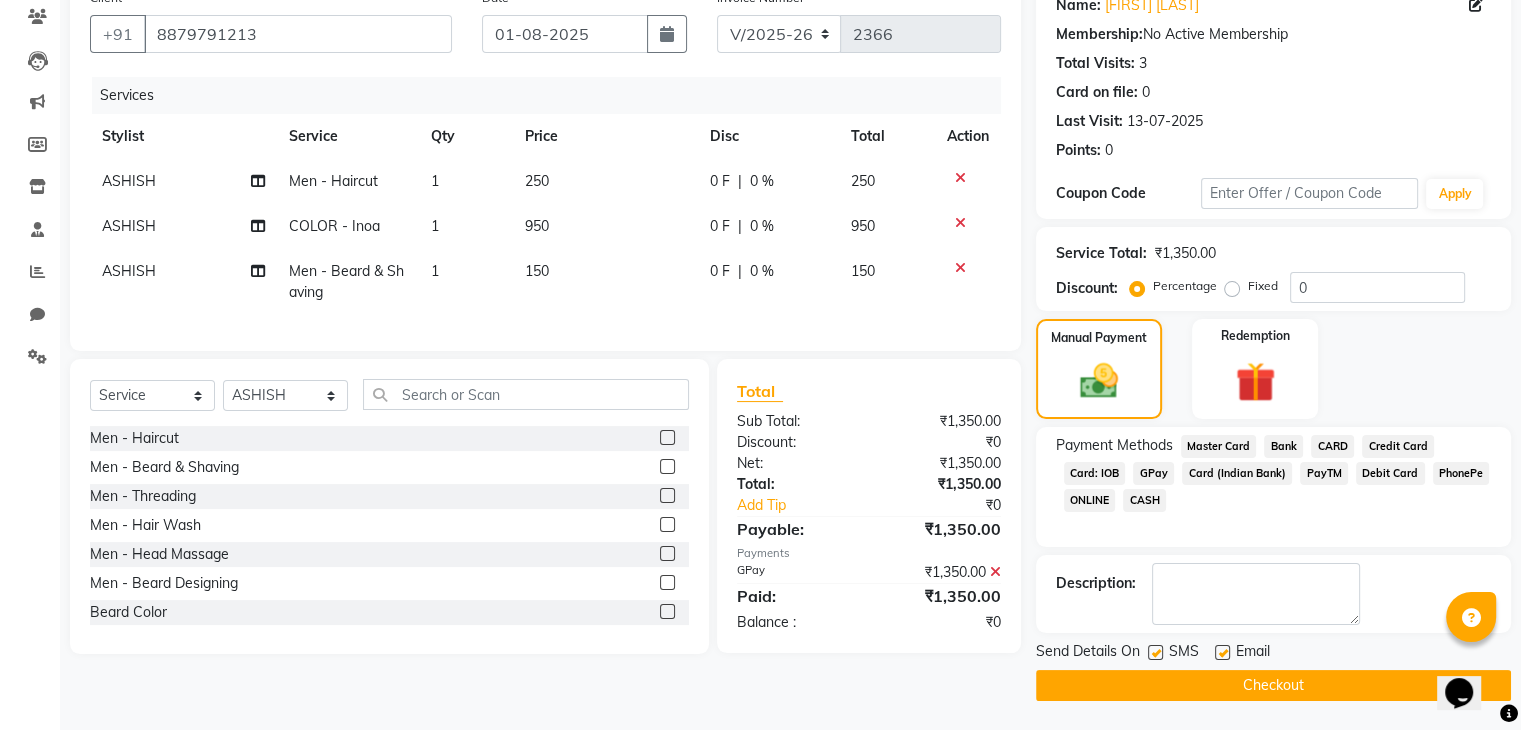 click on "Checkout" 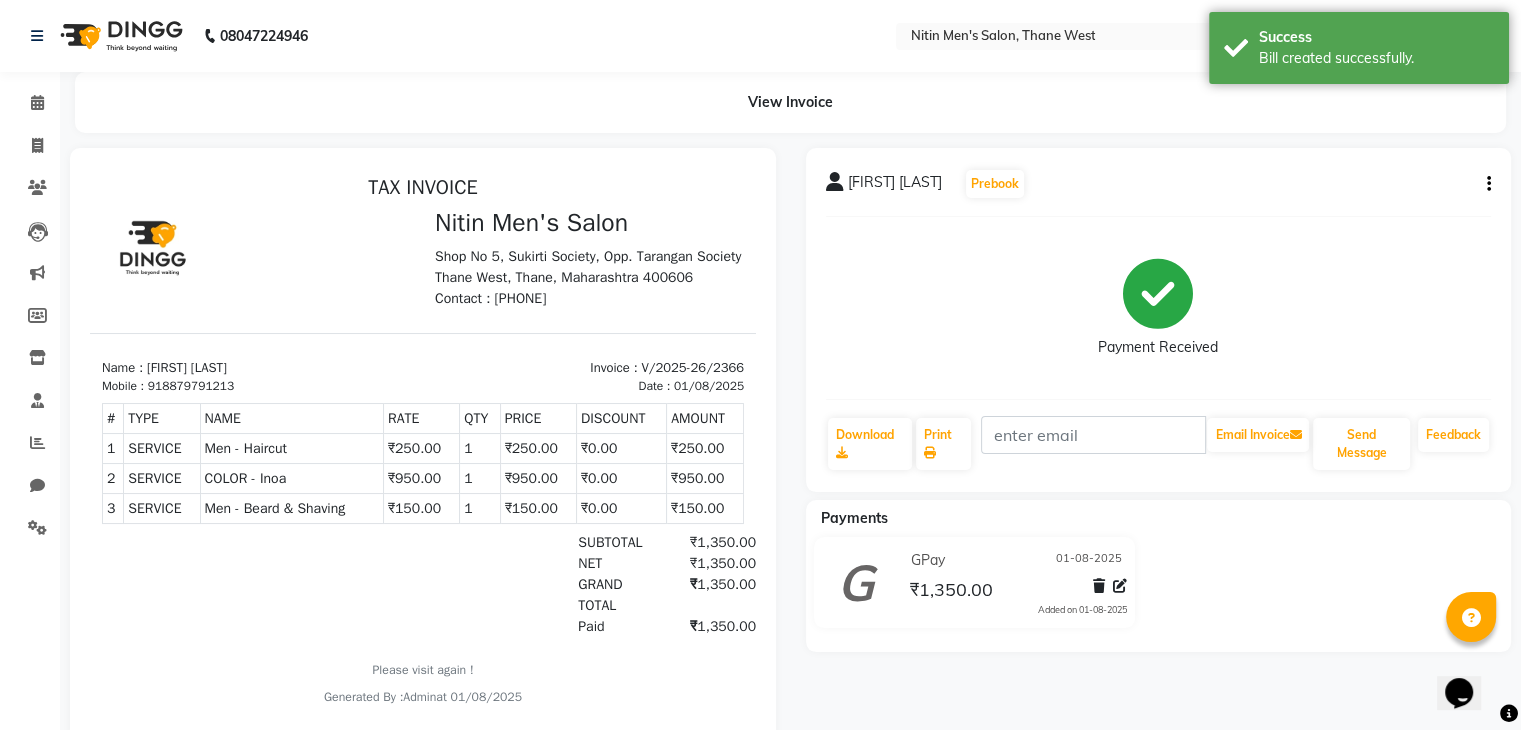 scroll, scrollTop: 0, scrollLeft: 0, axis: both 